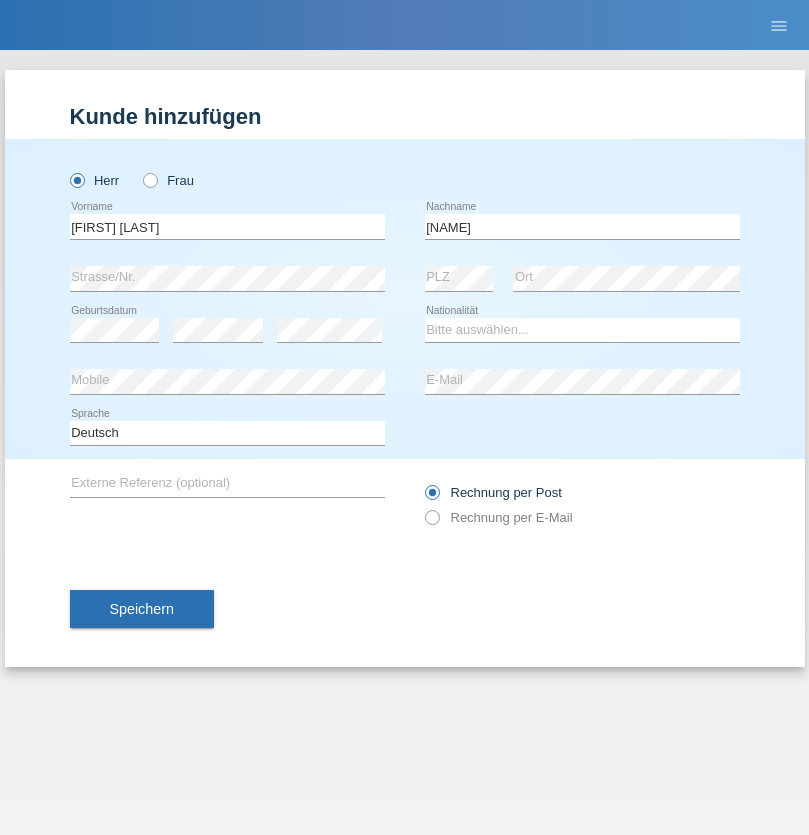 scroll, scrollTop: 0, scrollLeft: 0, axis: both 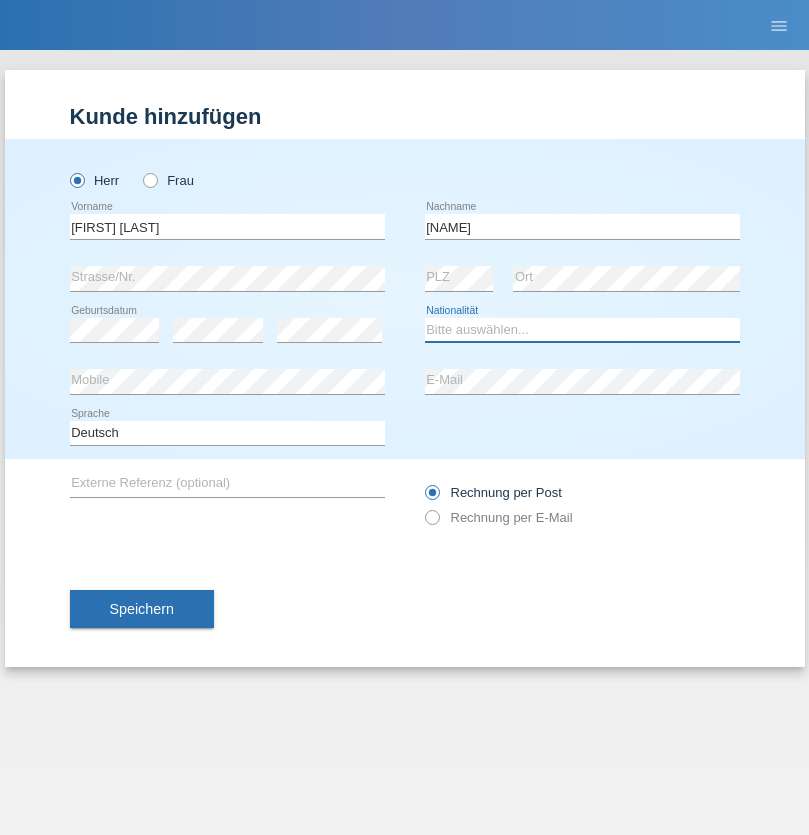select on "MN" 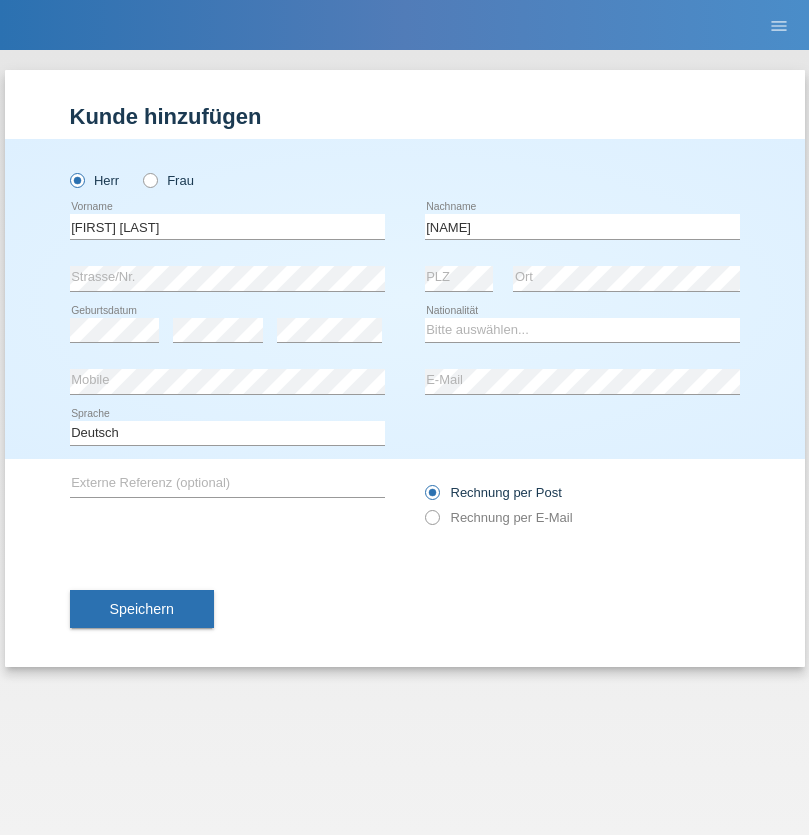 select on "C" 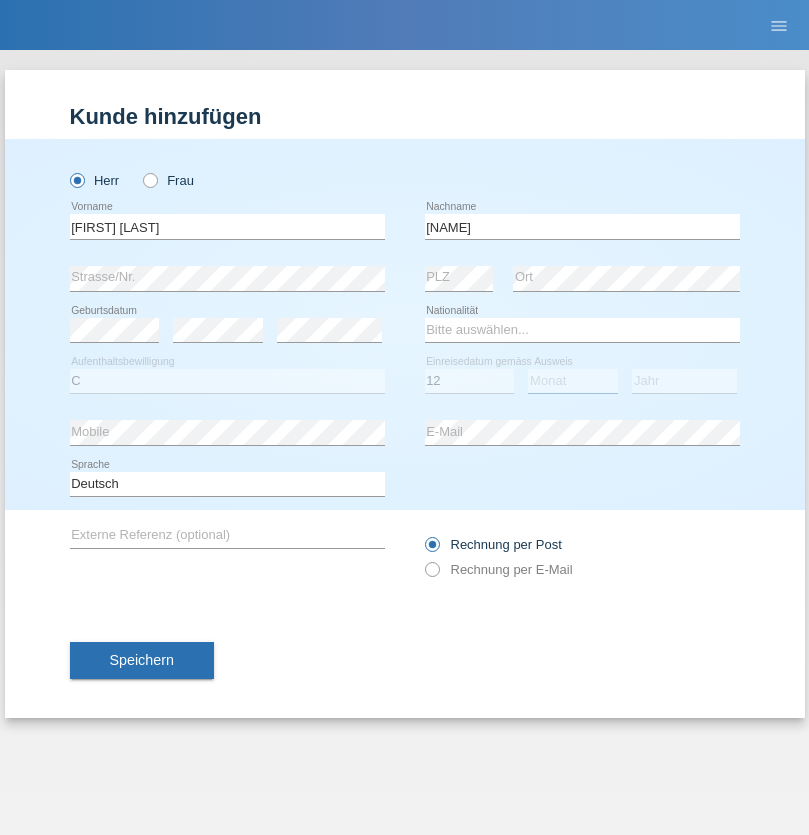 select on "06" 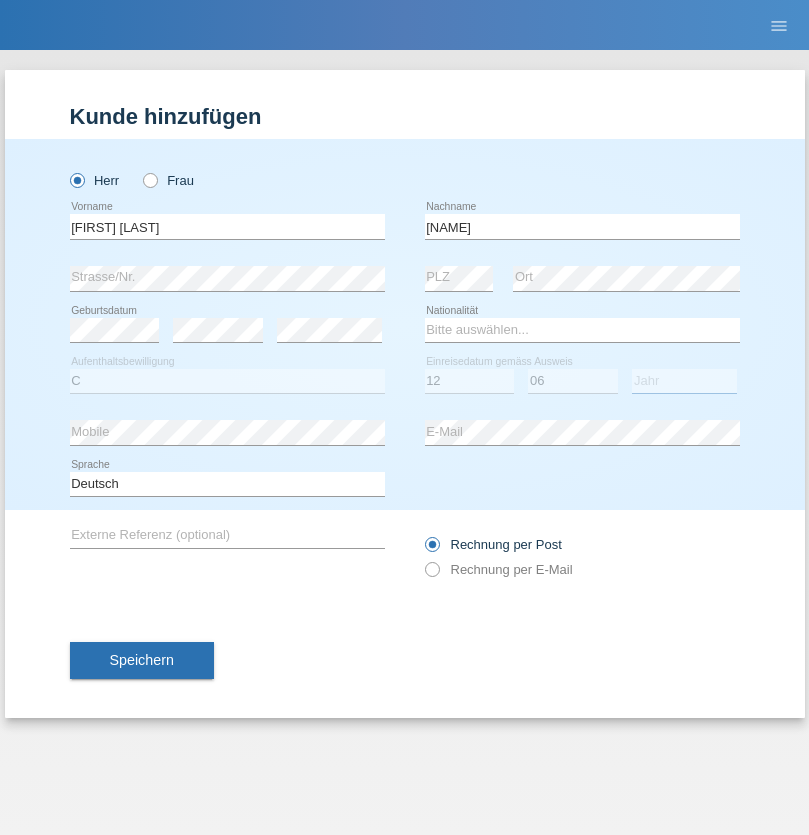 select on "1999" 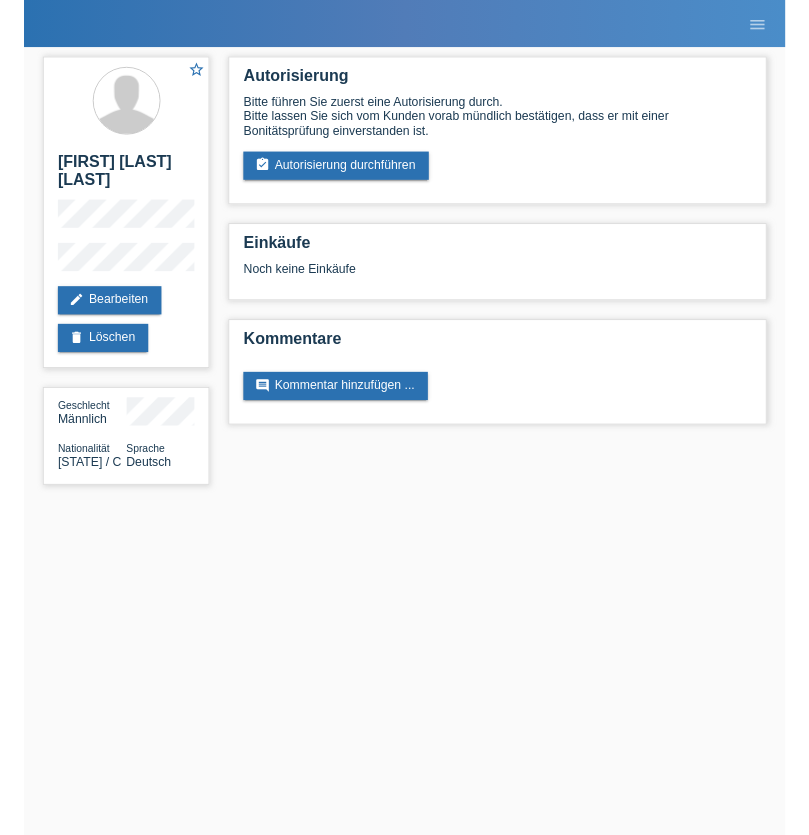 scroll, scrollTop: 0, scrollLeft: 0, axis: both 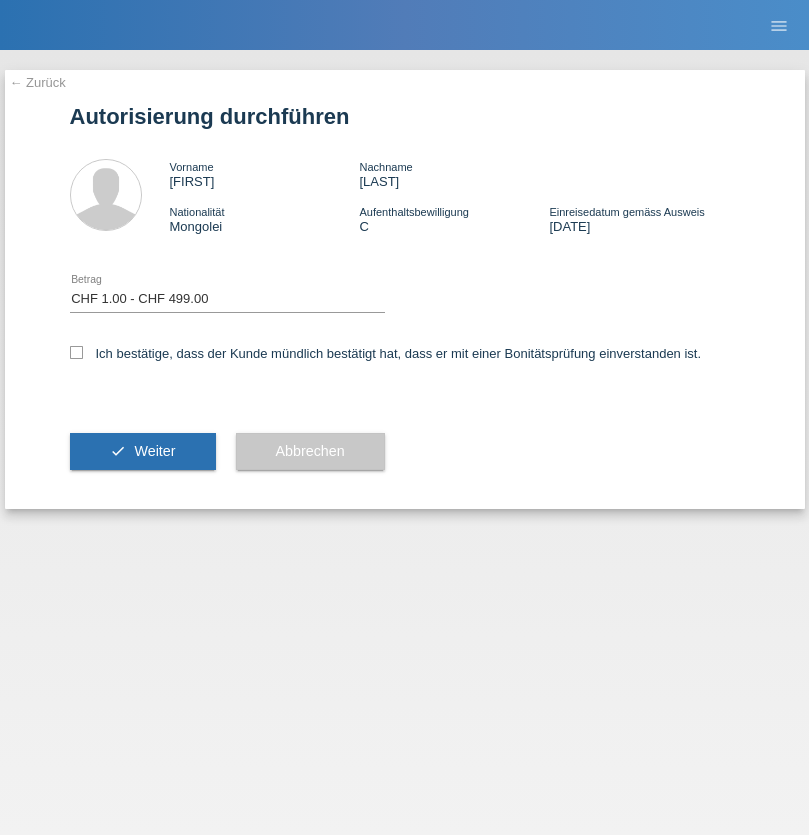 select on "1" 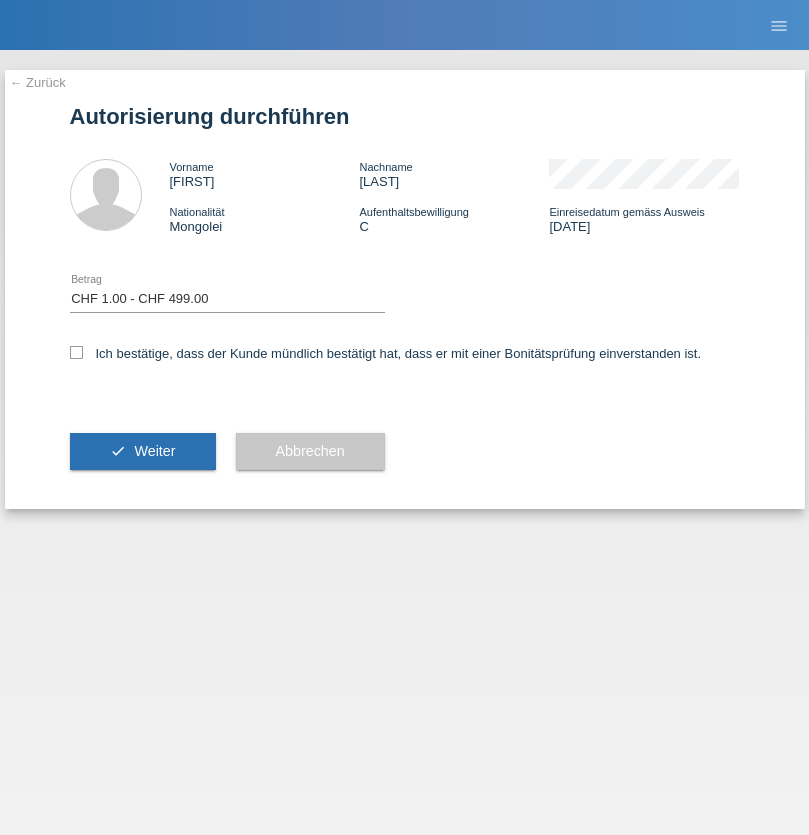 checkbox on "true" 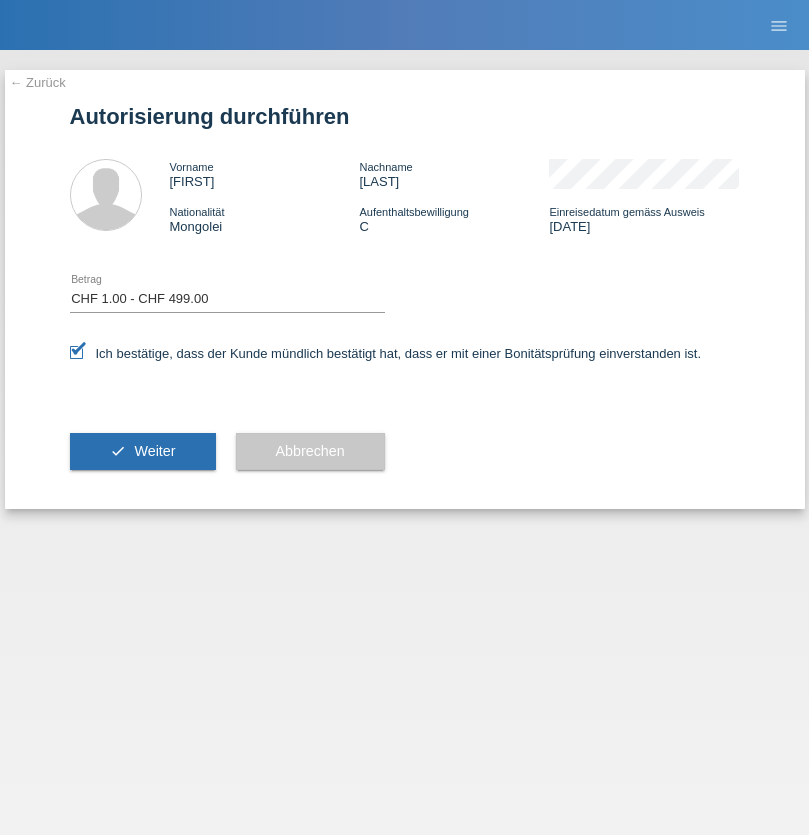 scroll, scrollTop: 0, scrollLeft: 0, axis: both 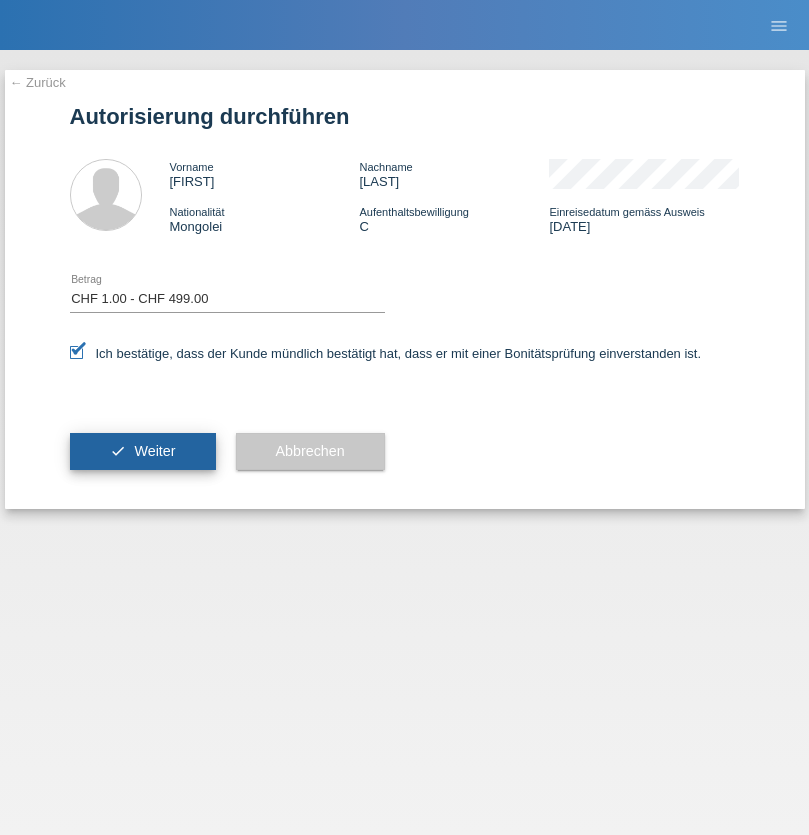 click on "Weiter" at bounding box center [154, 451] 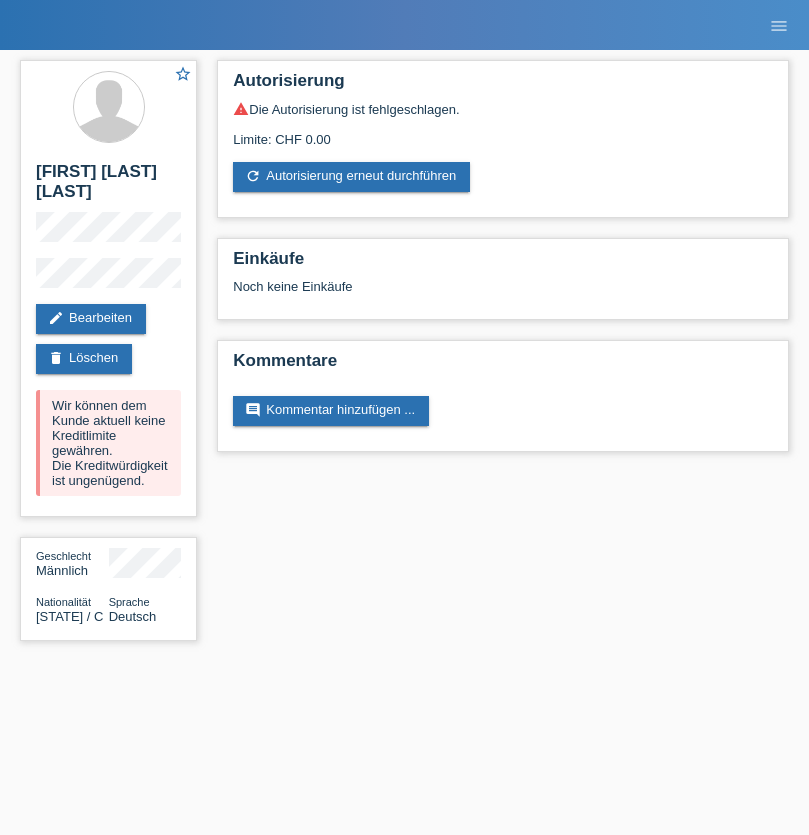 scroll, scrollTop: 0, scrollLeft: 0, axis: both 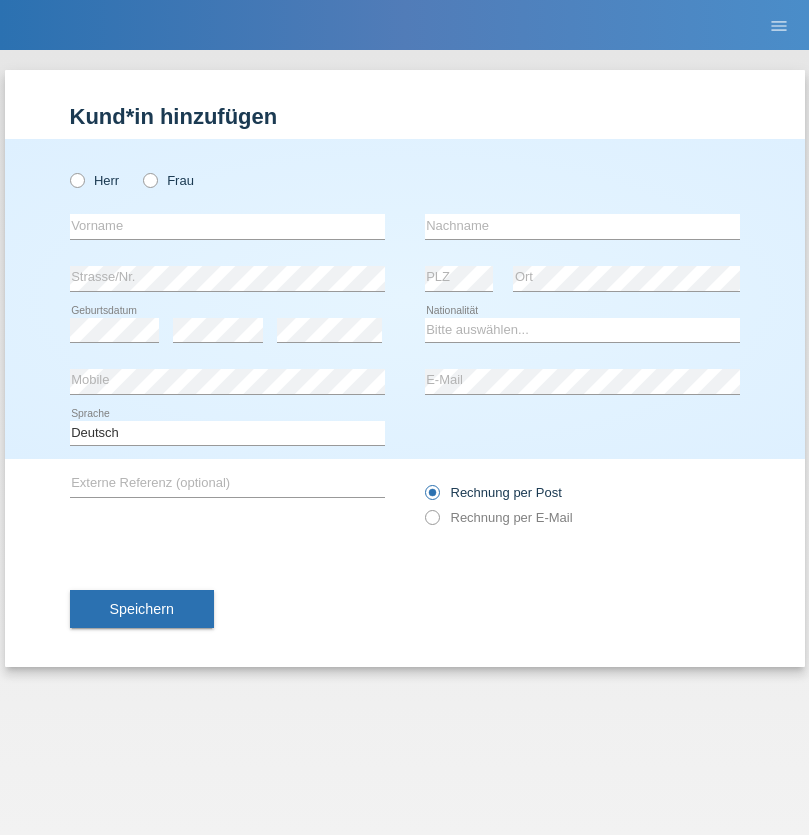 radio on "true" 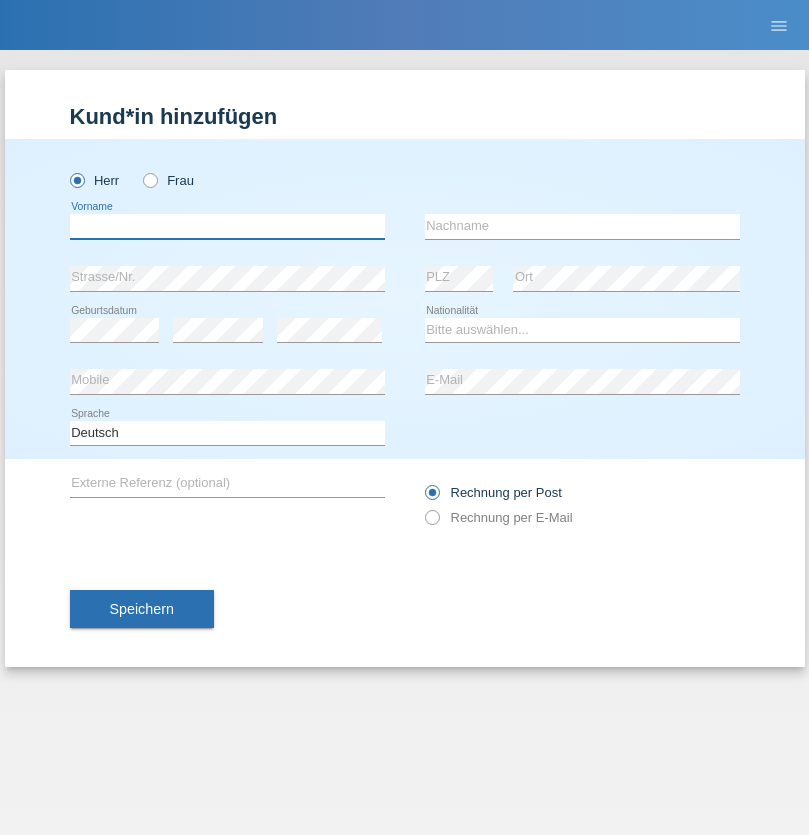 click at bounding box center [227, 226] 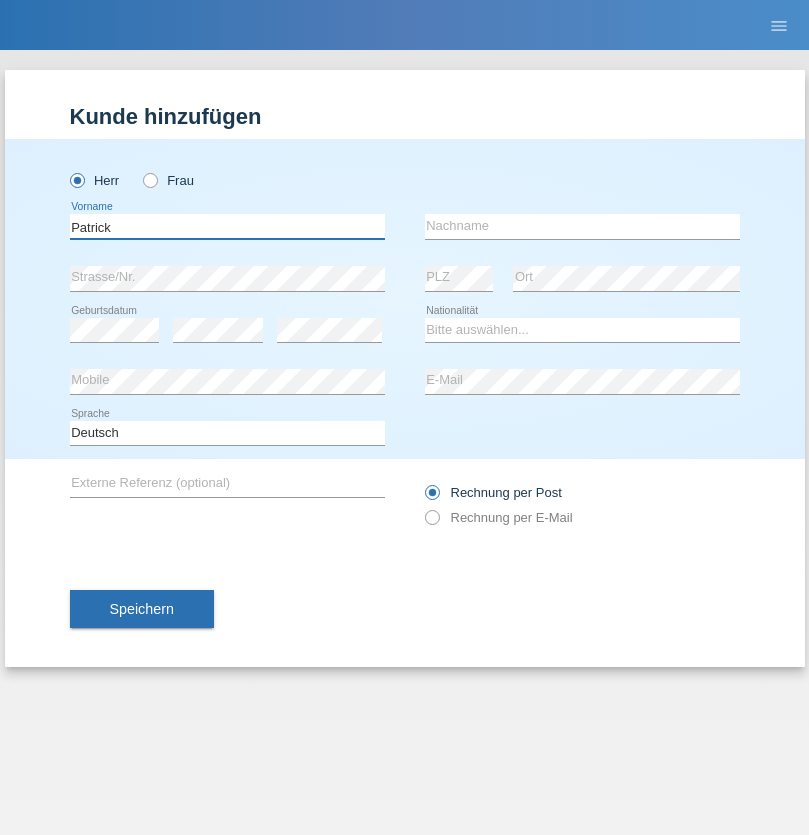 type on "Patrick" 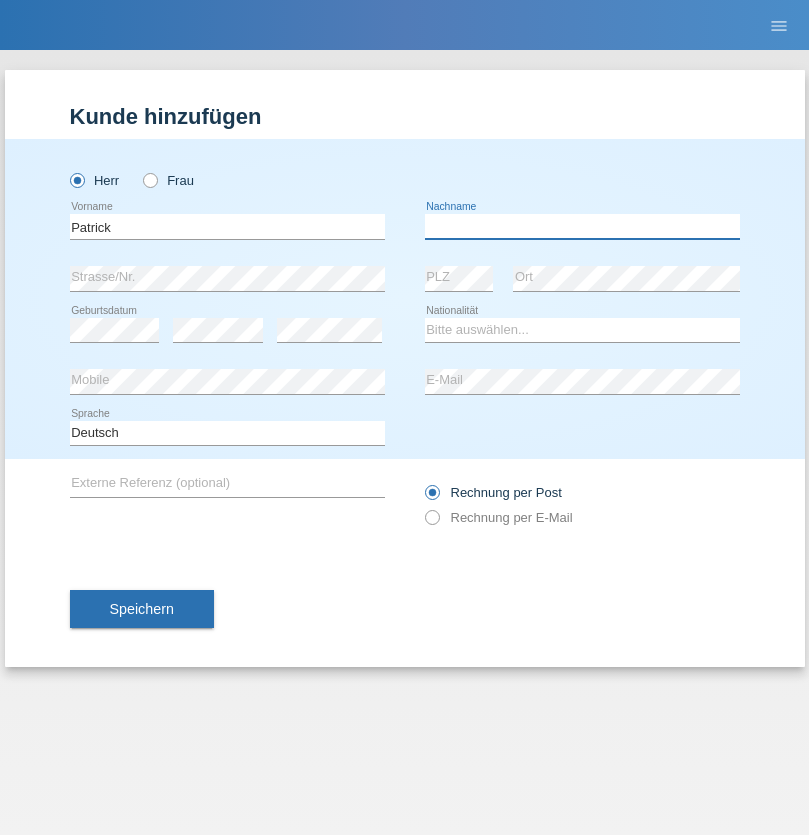 click at bounding box center [582, 226] 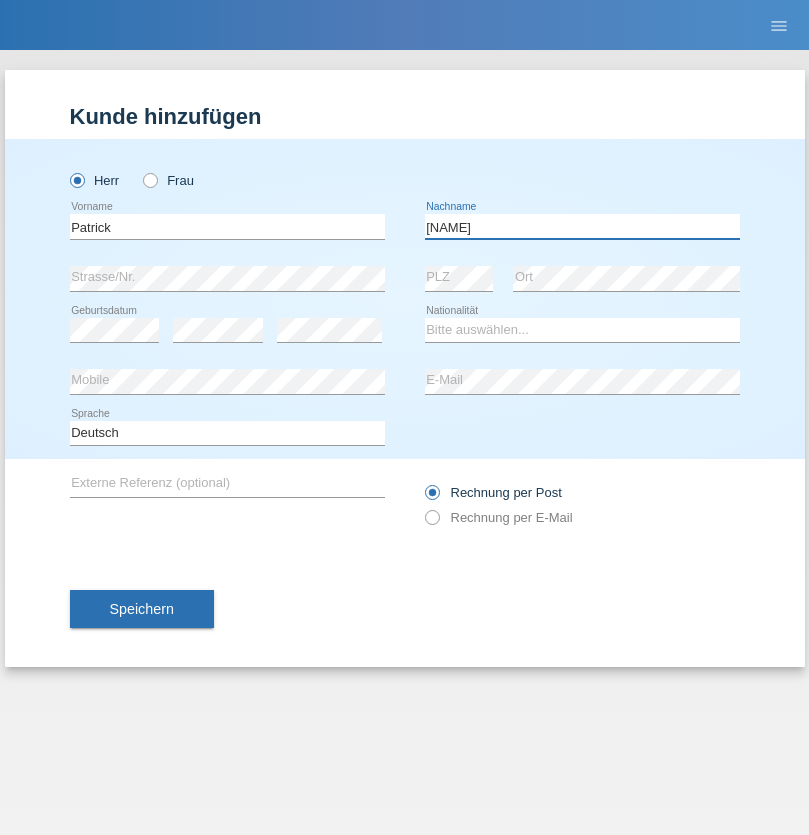 type on "Jaggi" 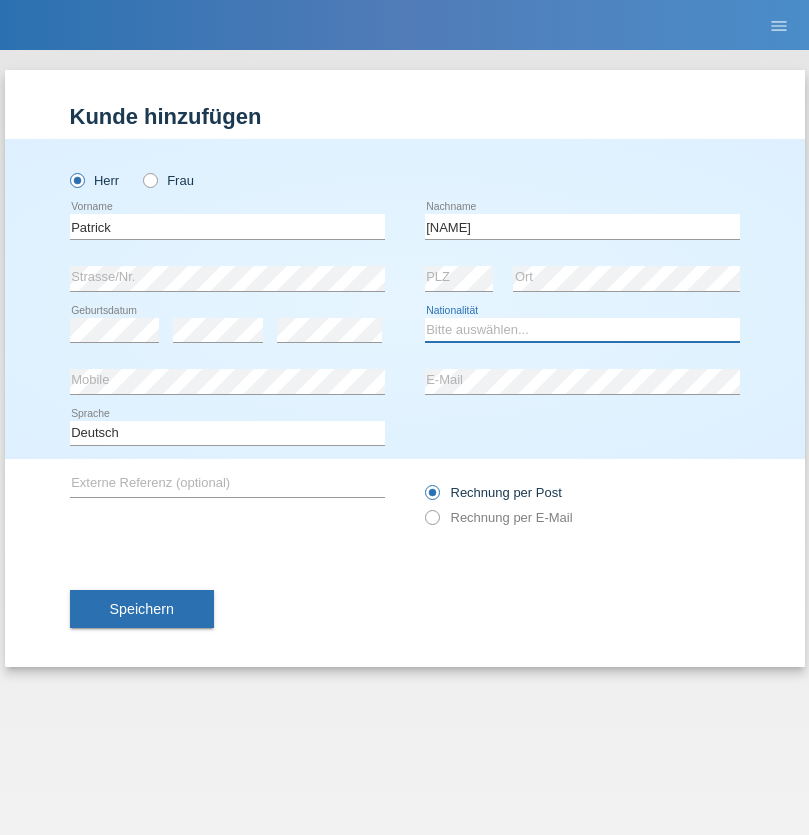 select on "CH" 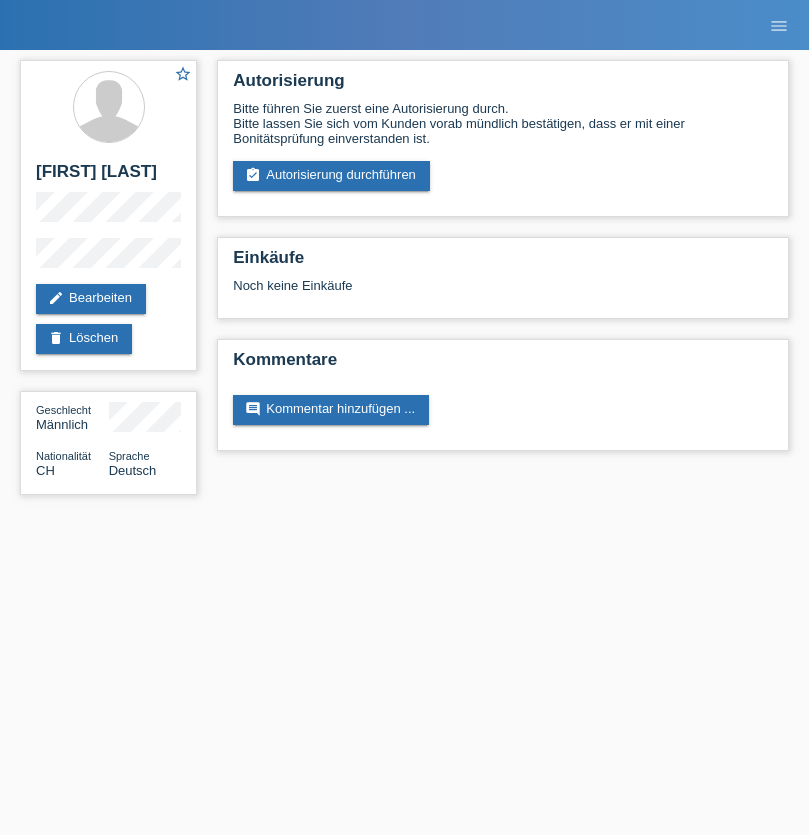 scroll, scrollTop: 0, scrollLeft: 0, axis: both 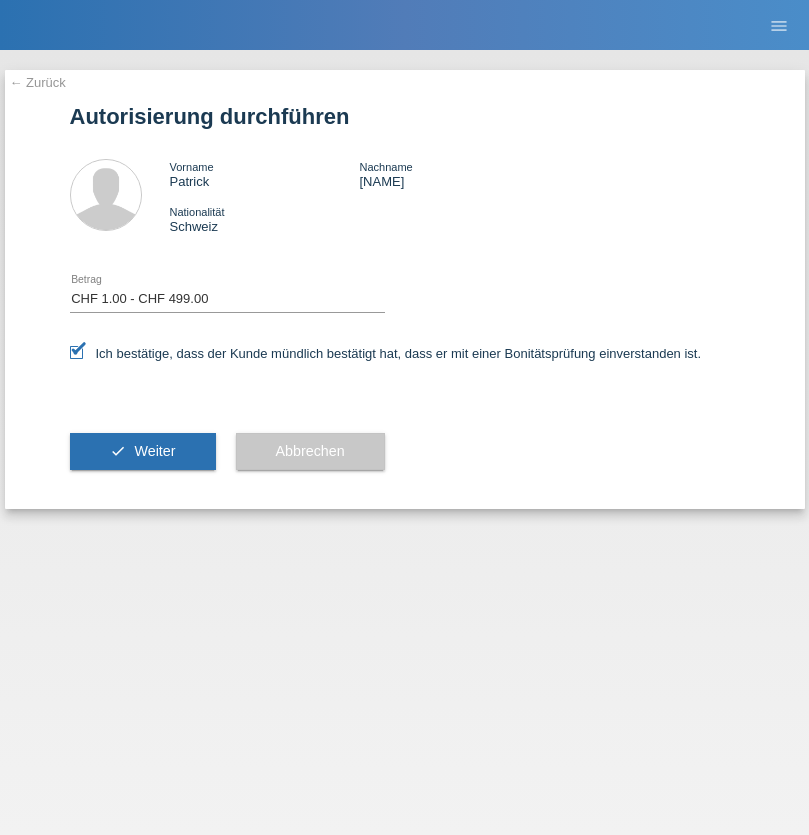 select on "1" 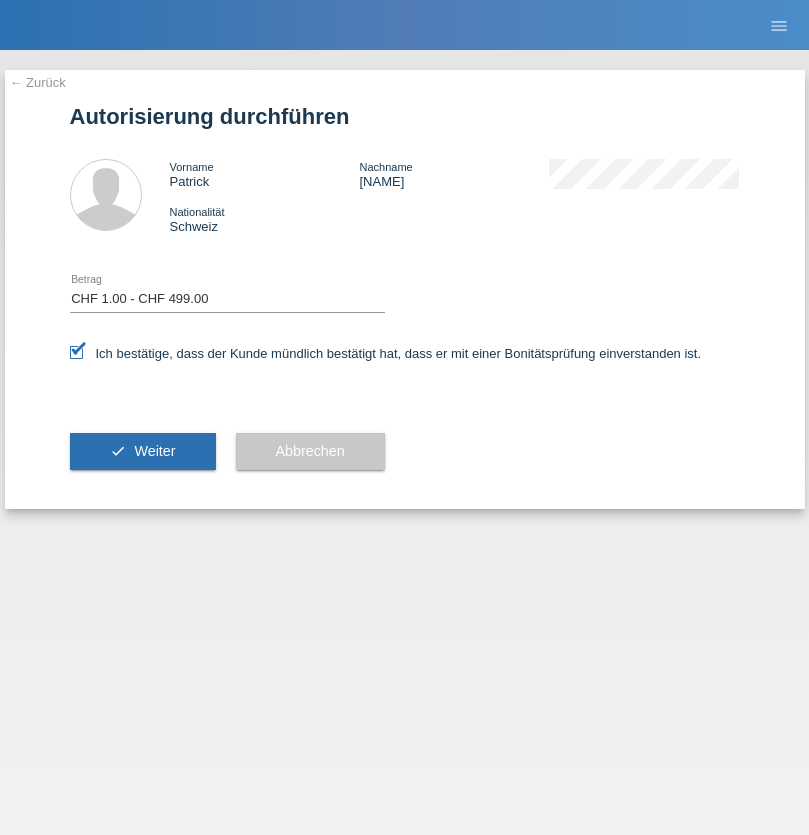 scroll, scrollTop: 0, scrollLeft: 0, axis: both 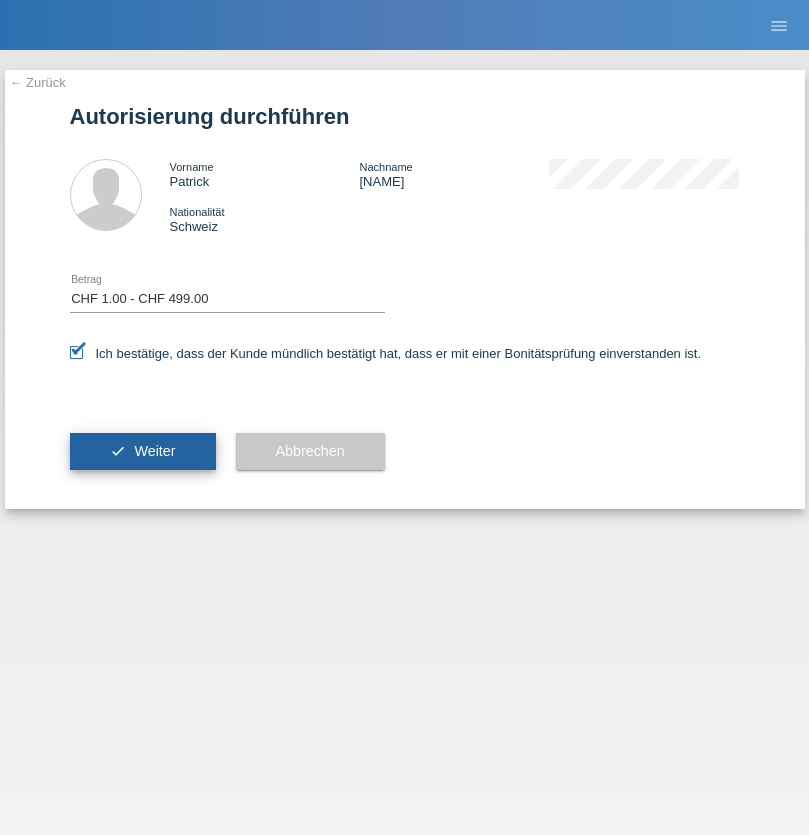 click on "Weiter" at bounding box center (154, 451) 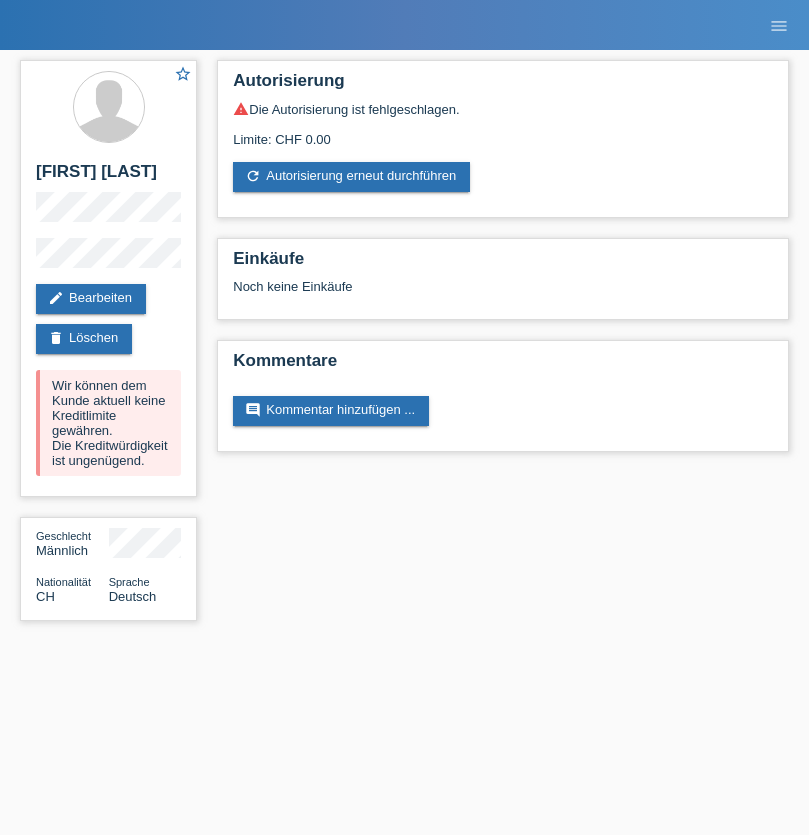 scroll, scrollTop: 0, scrollLeft: 0, axis: both 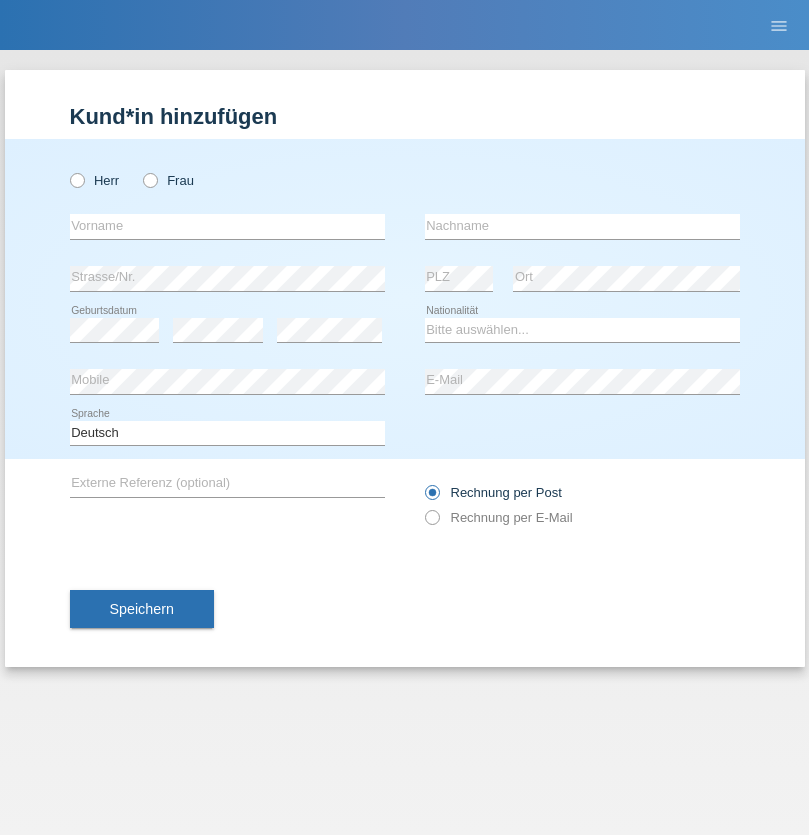 radio on "true" 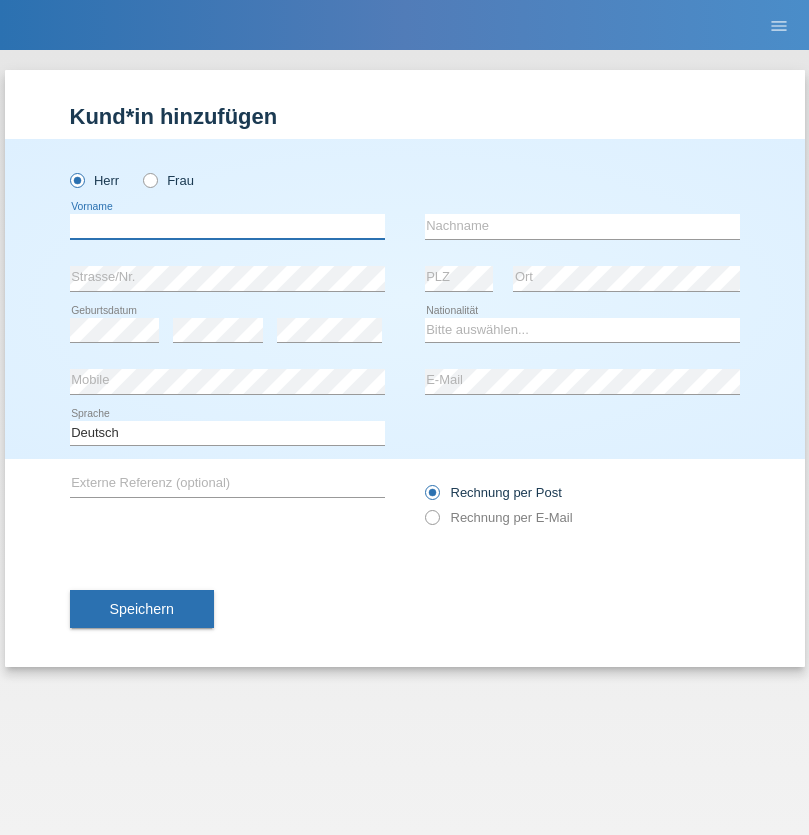 click at bounding box center [227, 226] 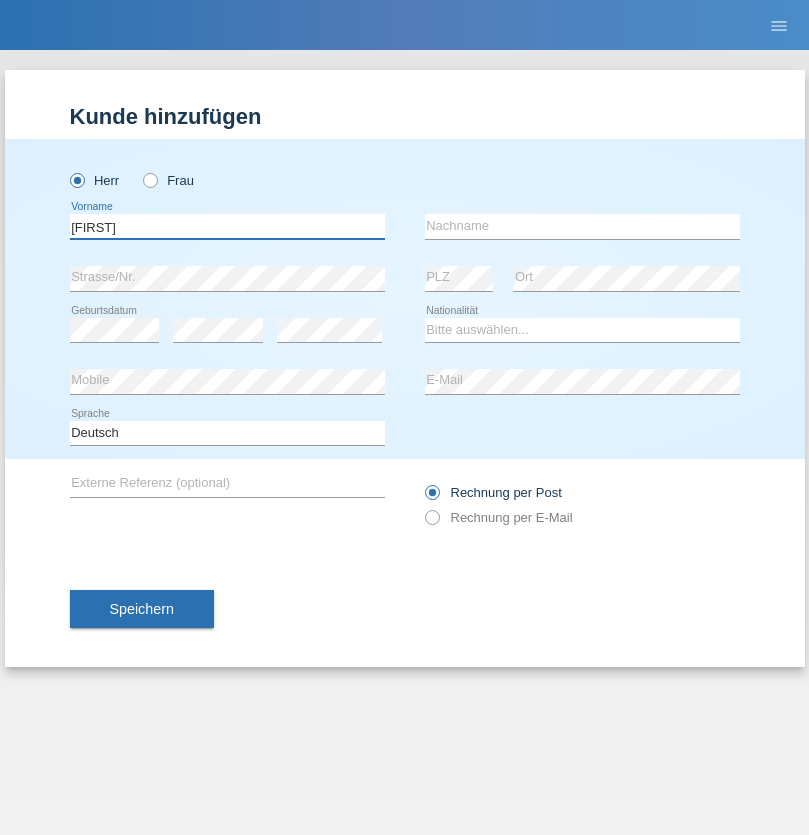 type on "Walter" 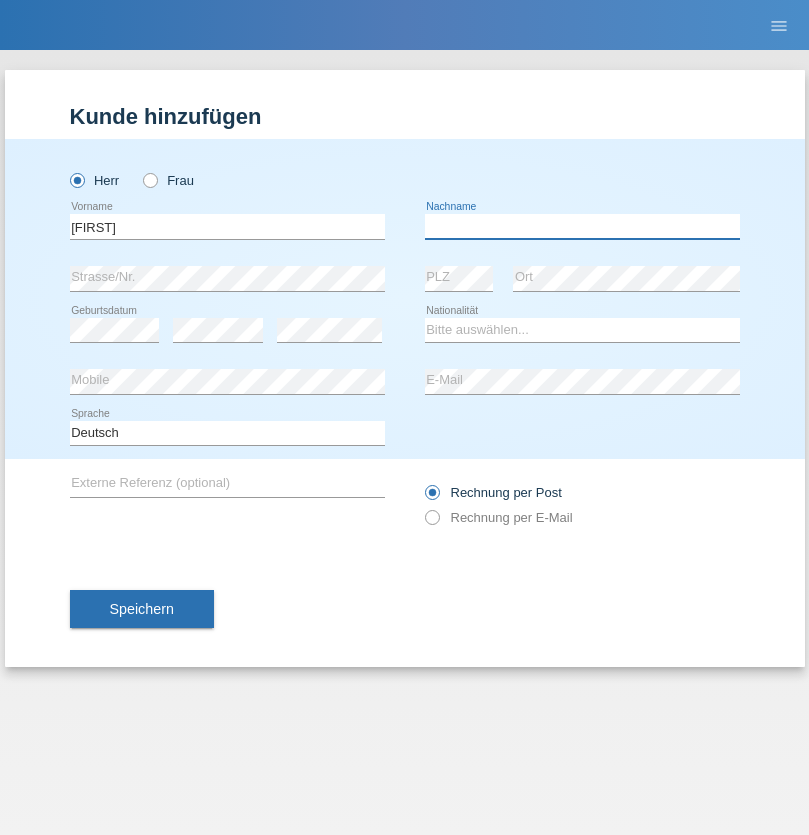 click at bounding box center [582, 226] 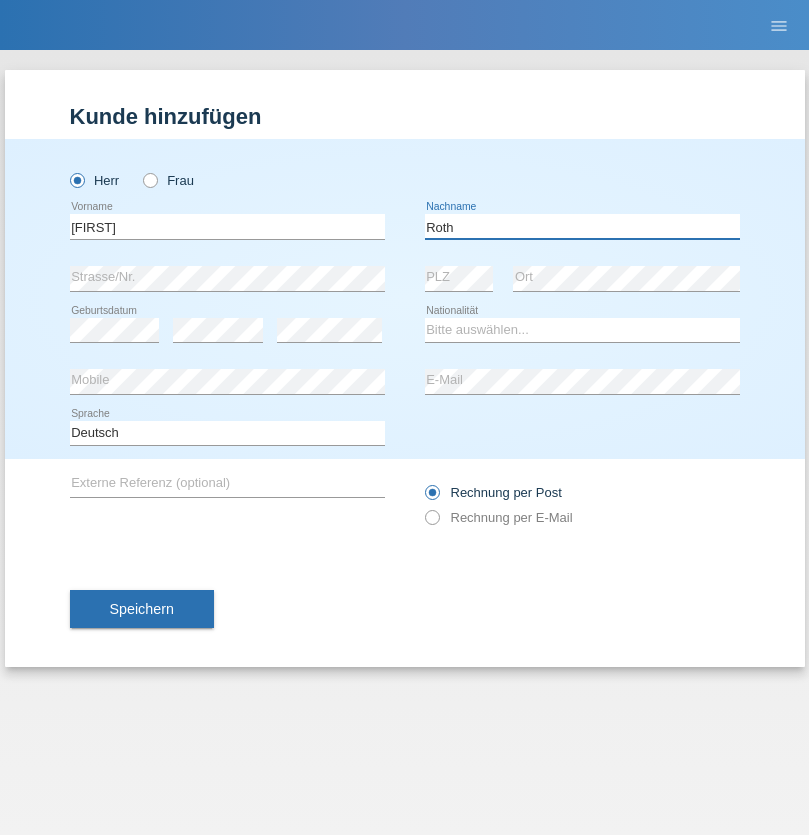 type on "Roth" 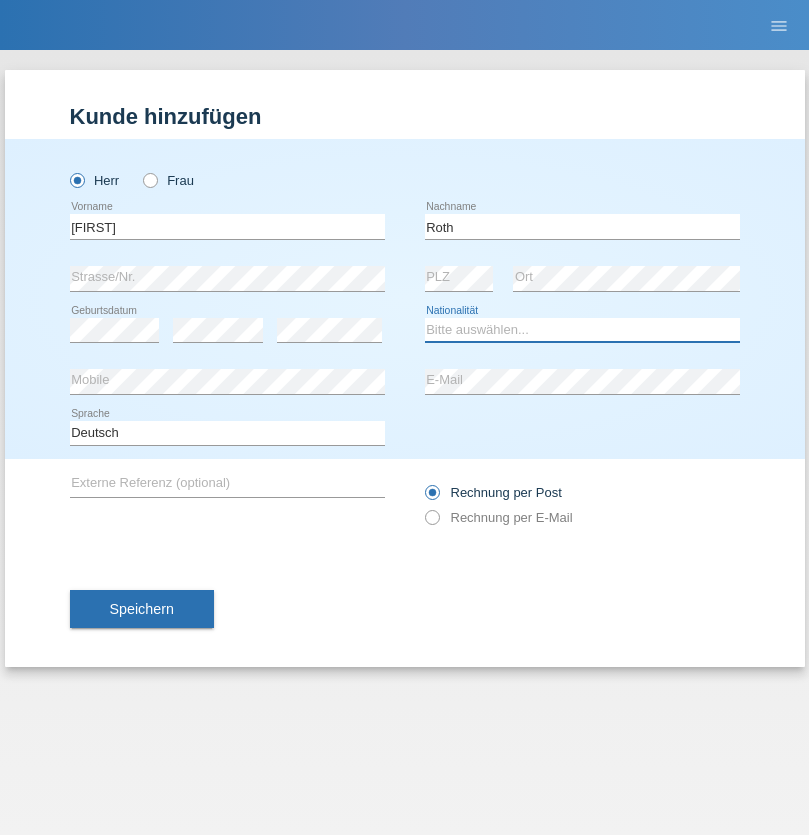 select on "CH" 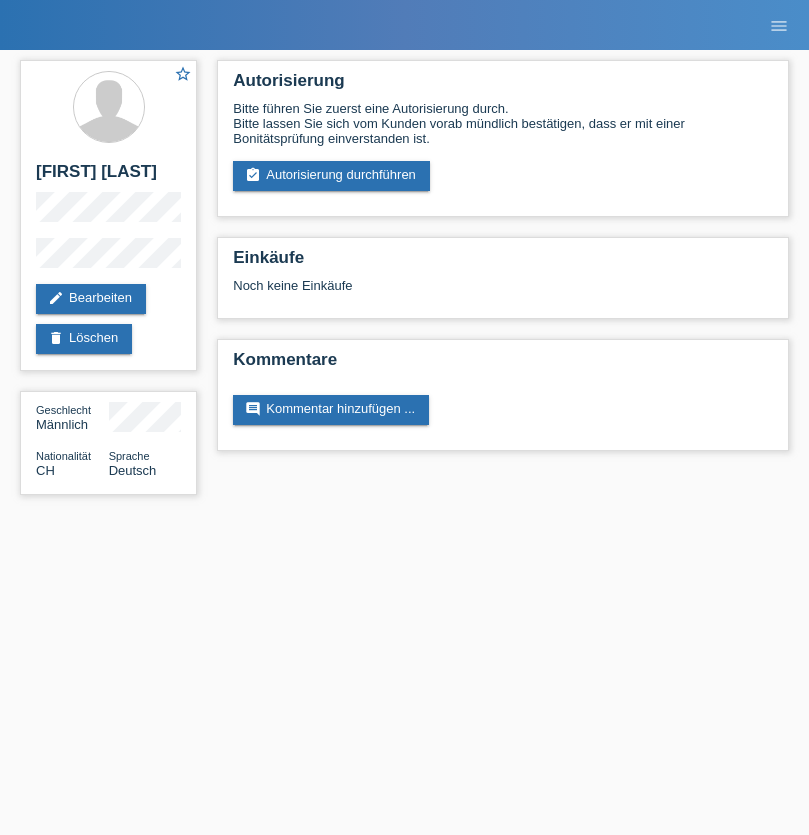 scroll, scrollTop: 0, scrollLeft: 0, axis: both 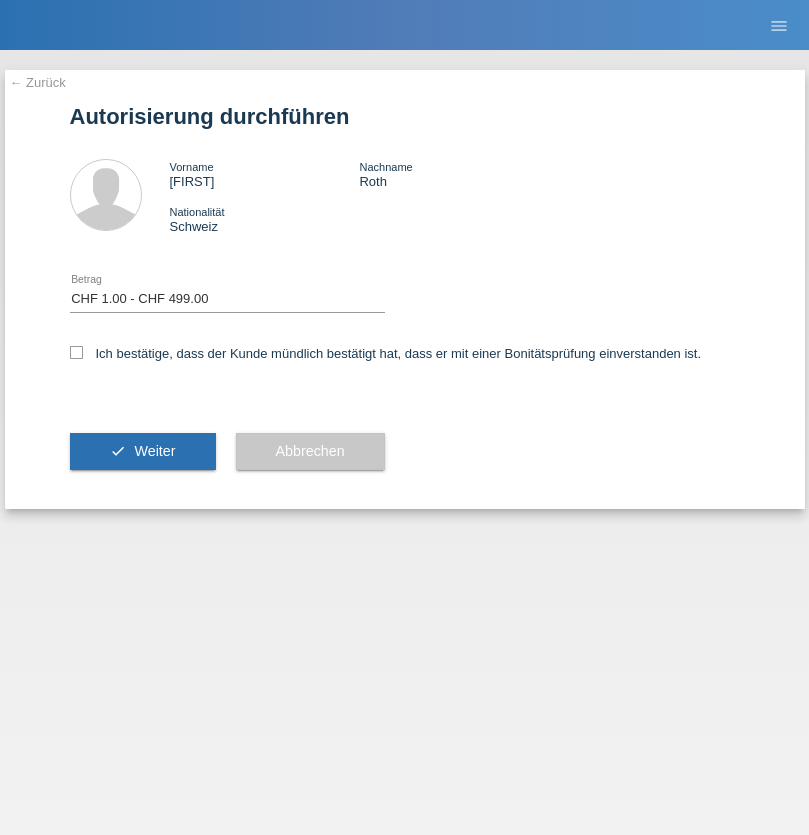 select on "1" 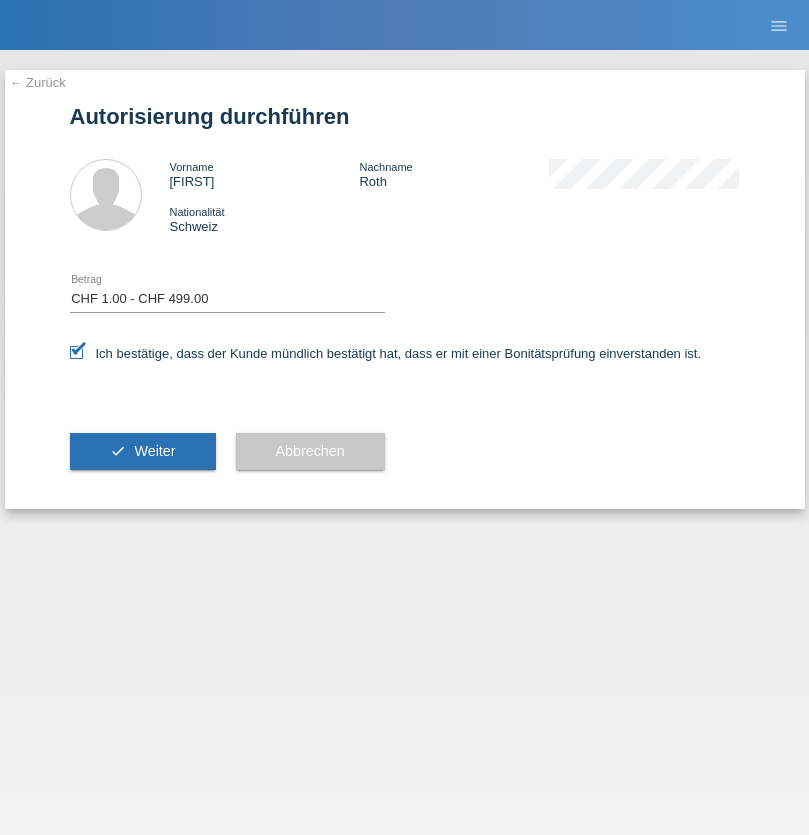 scroll, scrollTop: 0, scrollLeft: 0, axis: both 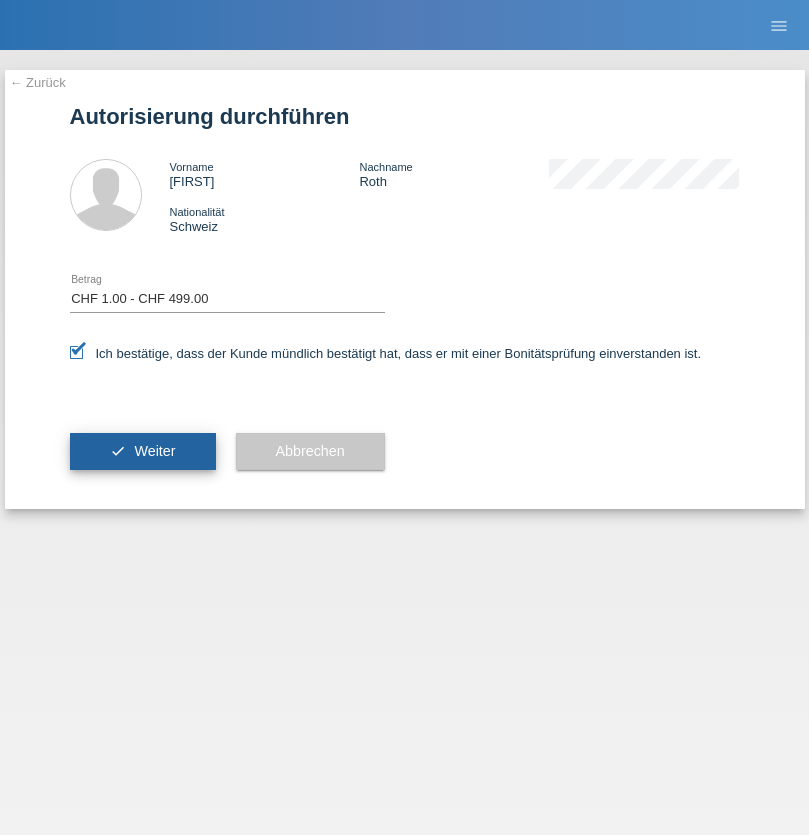 click on "Weiter" at bounding box center [154, 451] 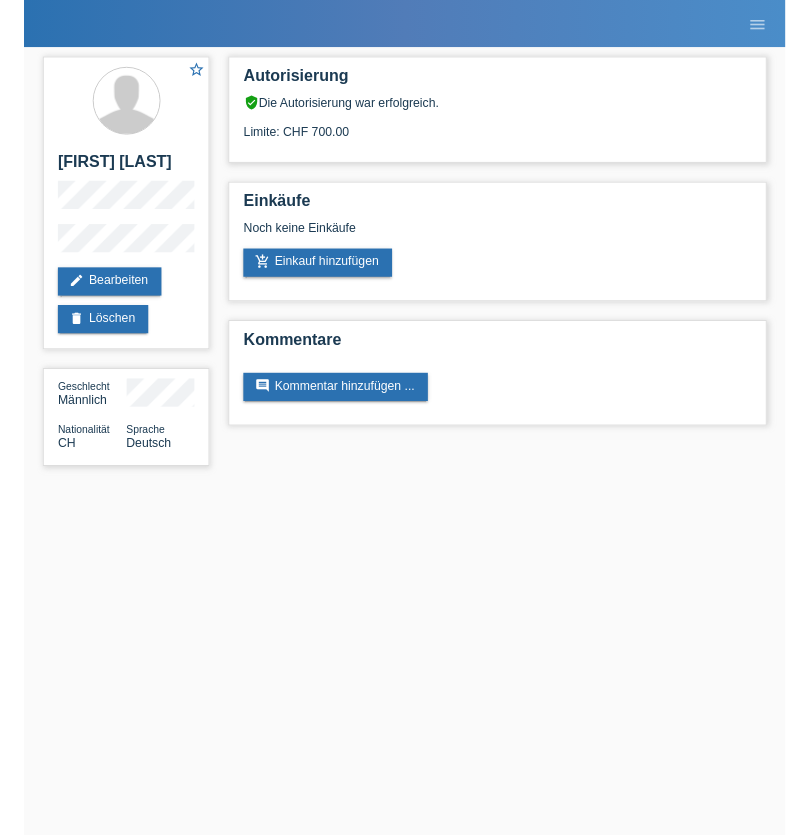 scroll, scrollTop: 0, scrollLeft: 0, axis: both 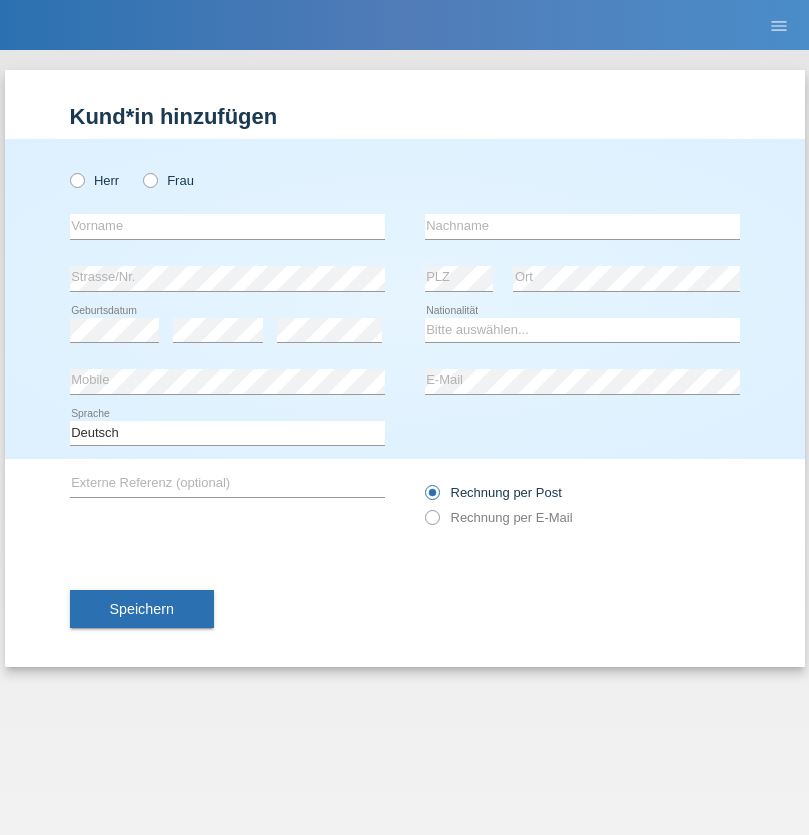 radio on "true" 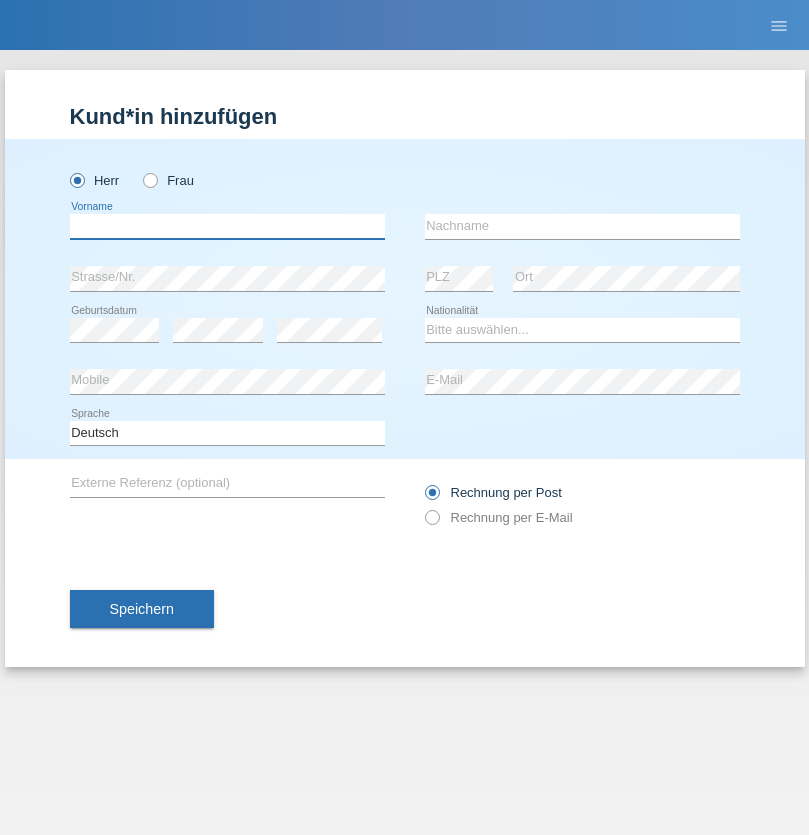 click at bounding box center [227, 226] 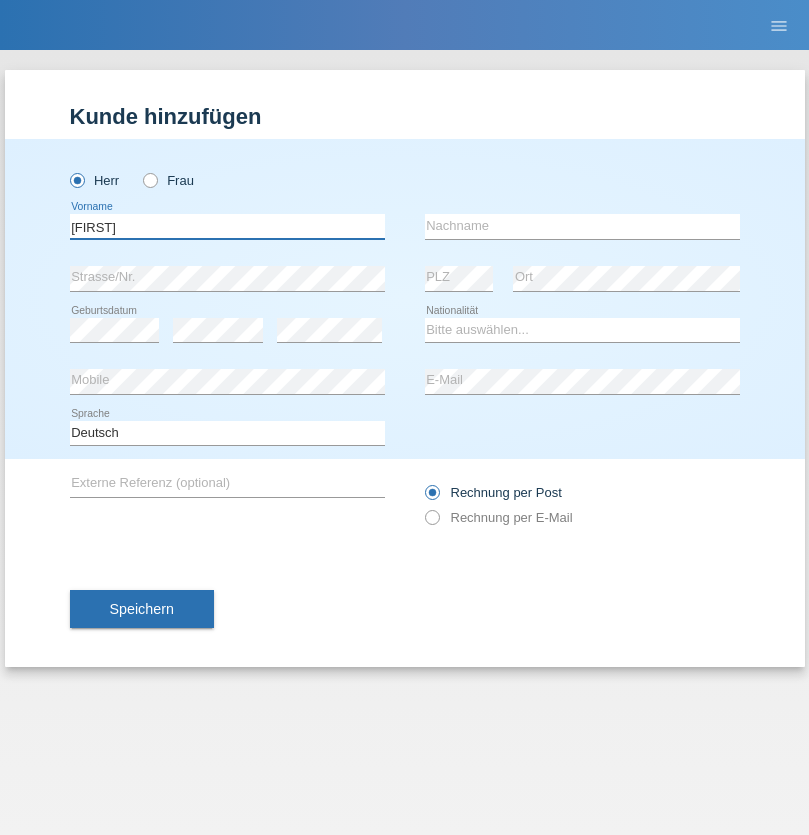 type on "[FIRST]" 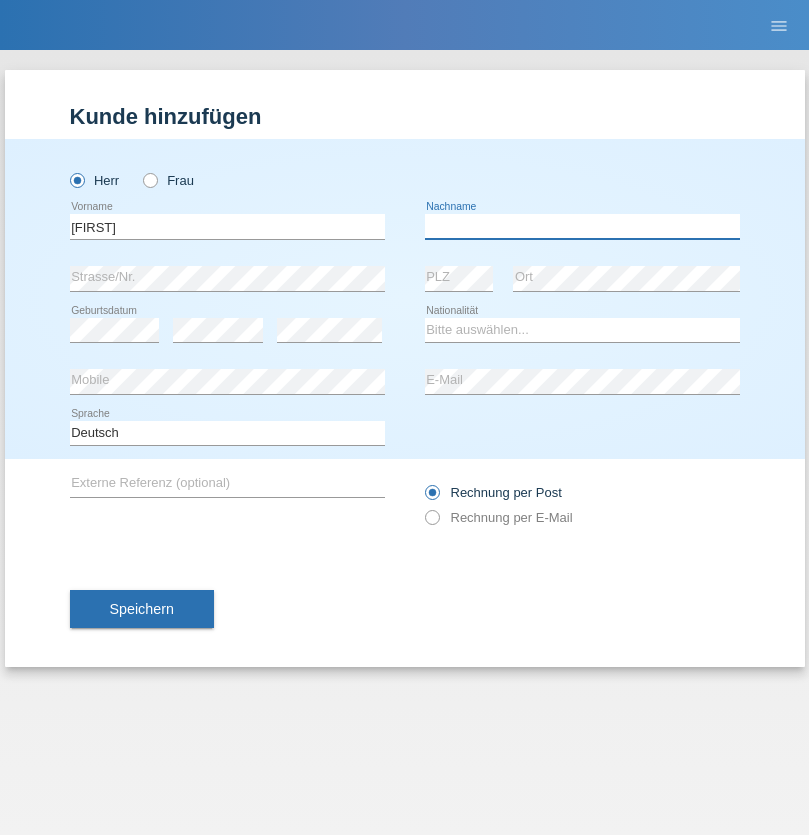 click at bounding box center (582, 226) 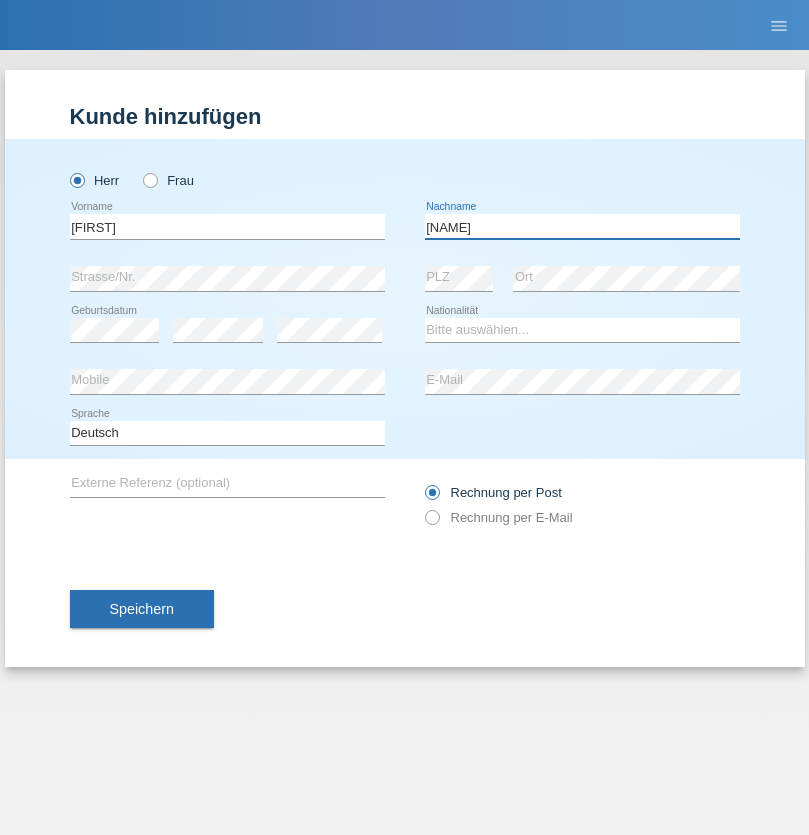 type on "[NAME]" 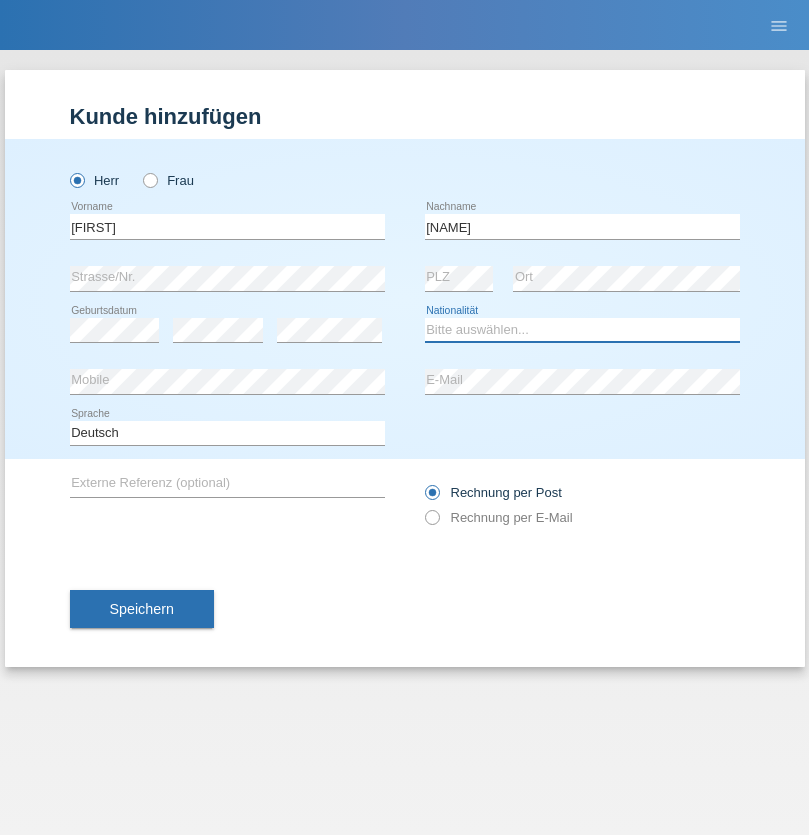 select on "HU" 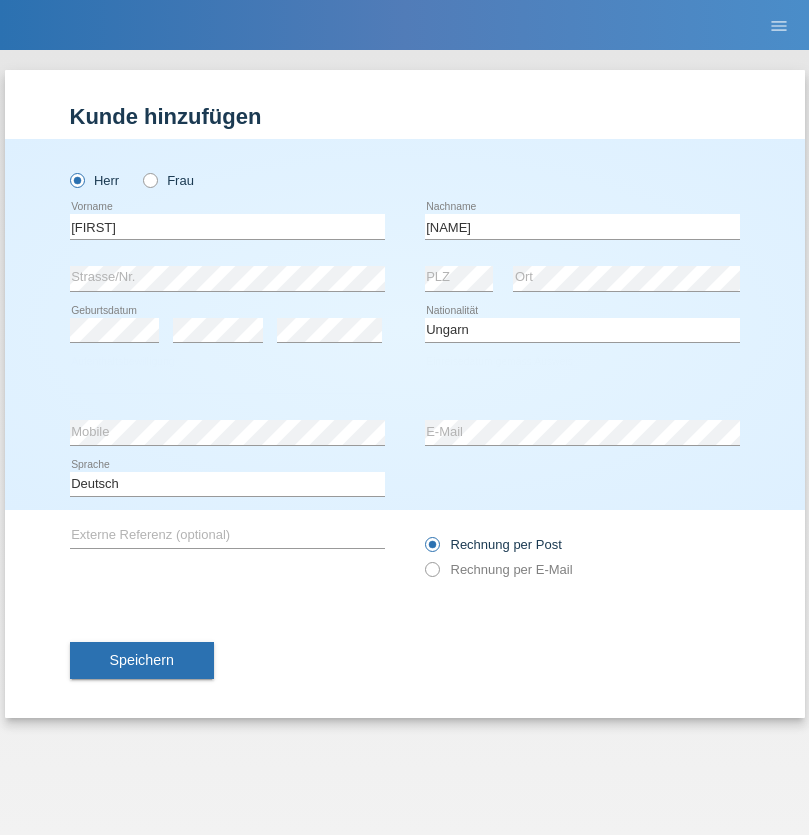 select on "C" 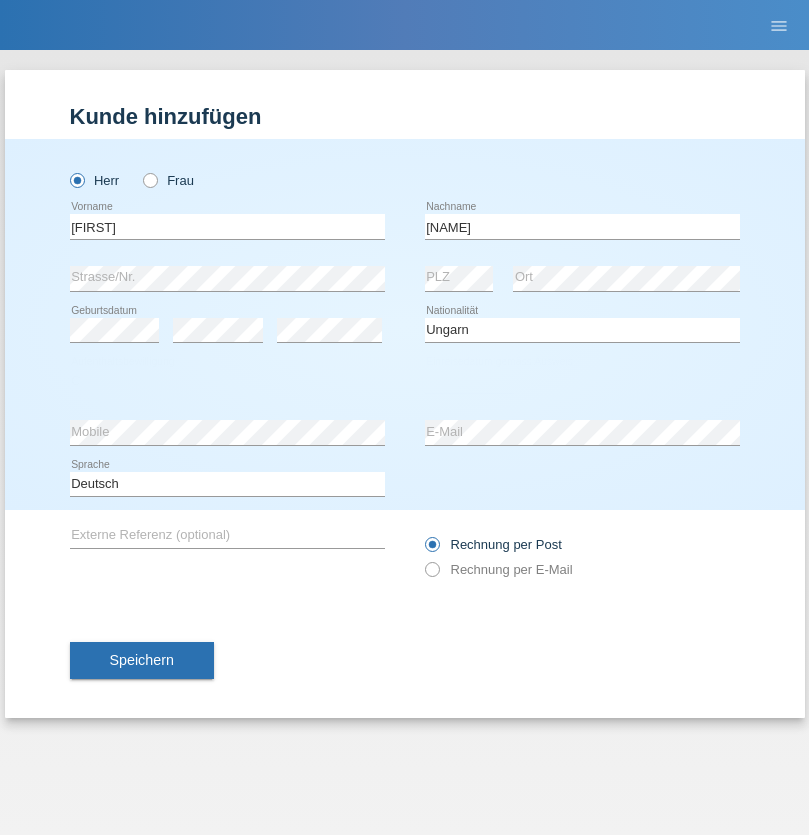 select on "01" 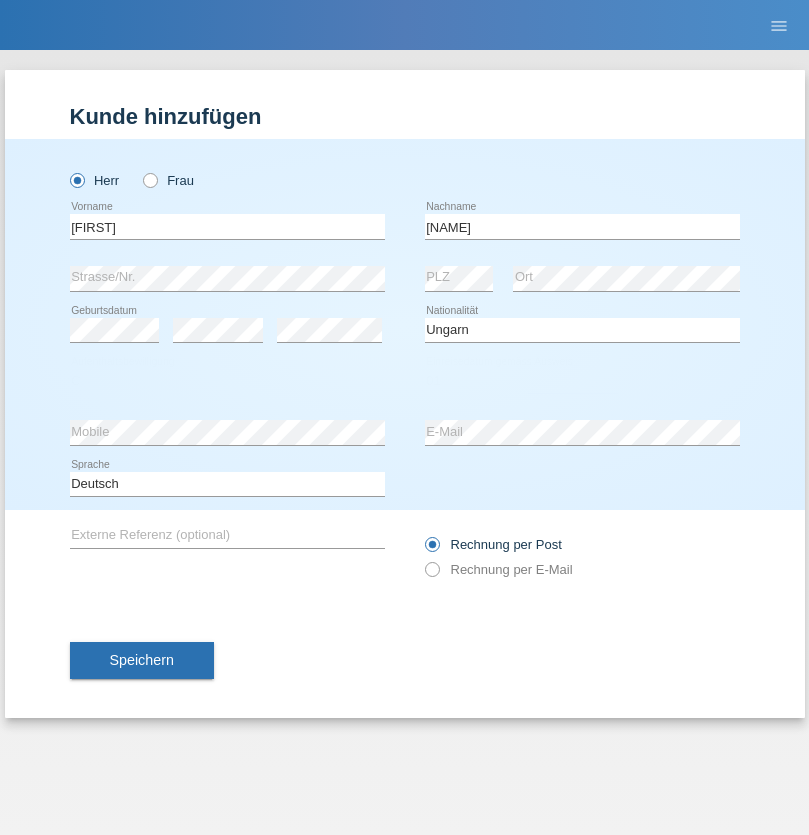select on "05" 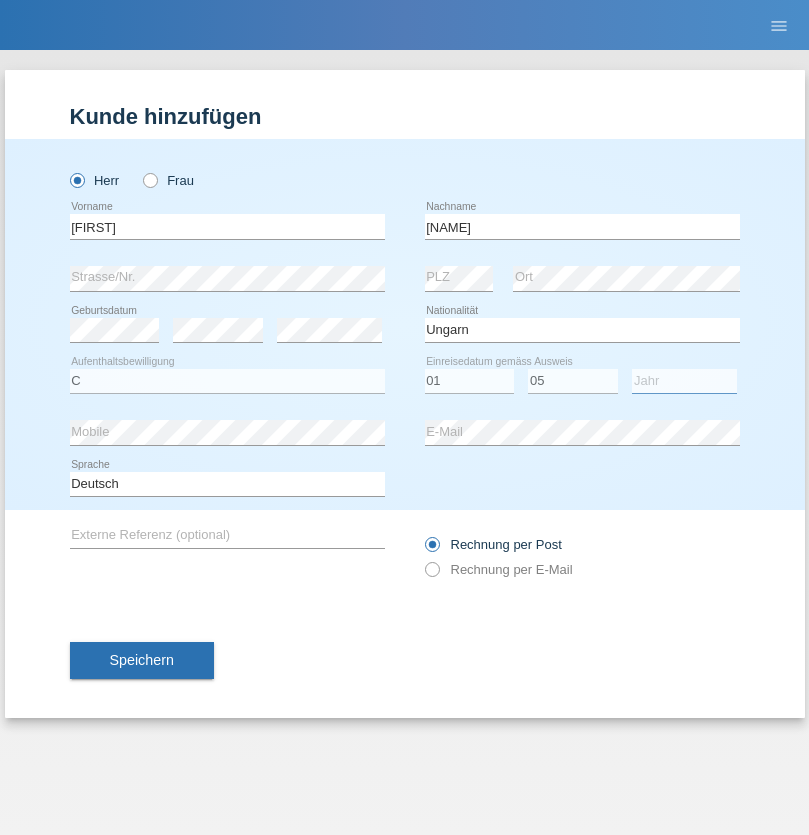 select on "2021" 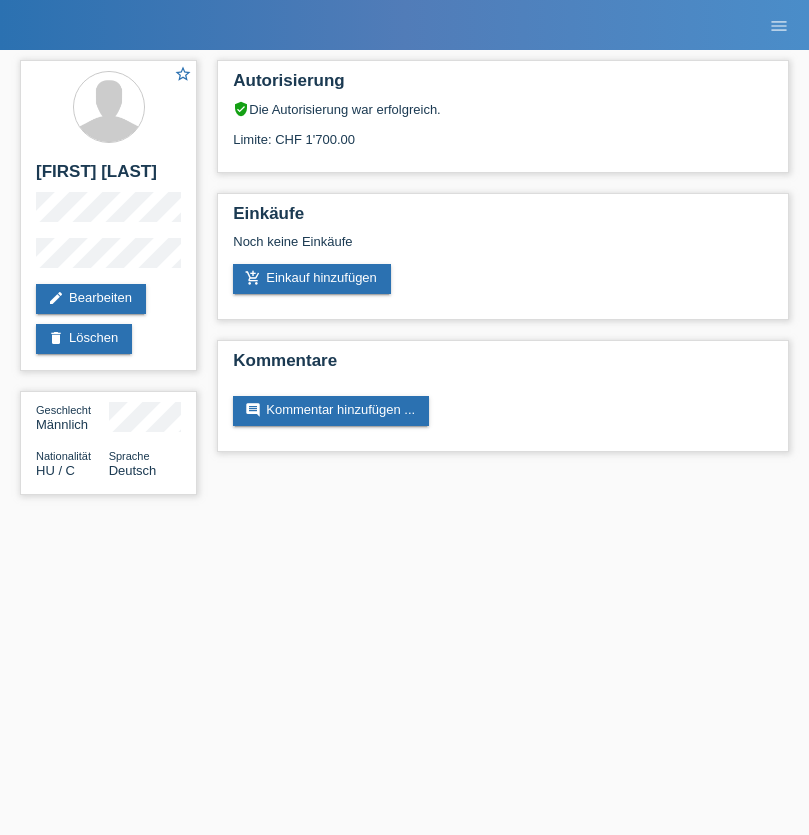 scroll, scrollTop: 0, scrollLeft: 0, axis: both 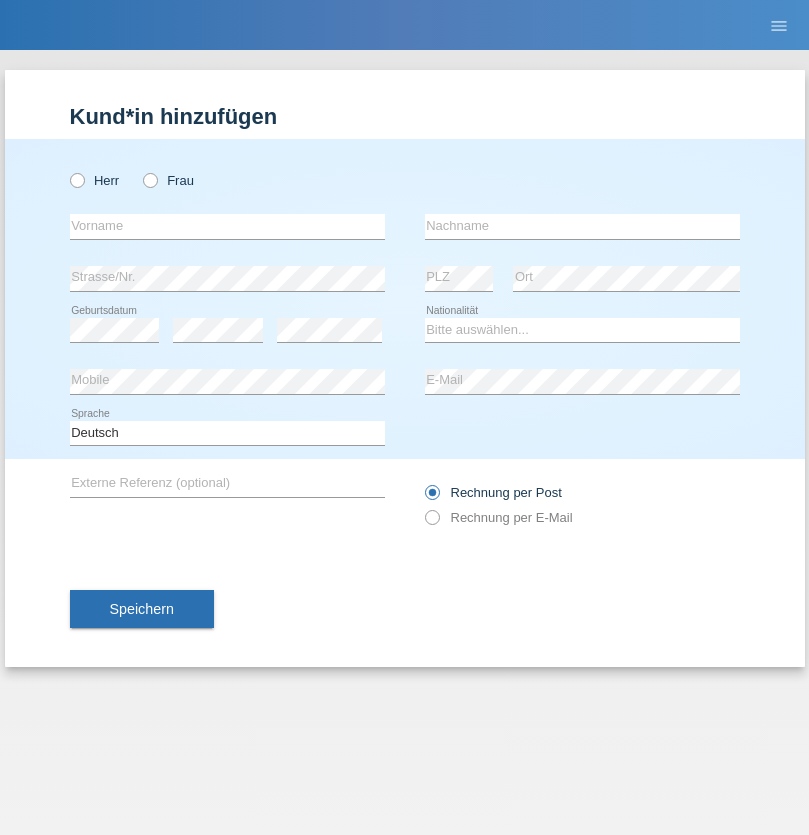 radio on "true" 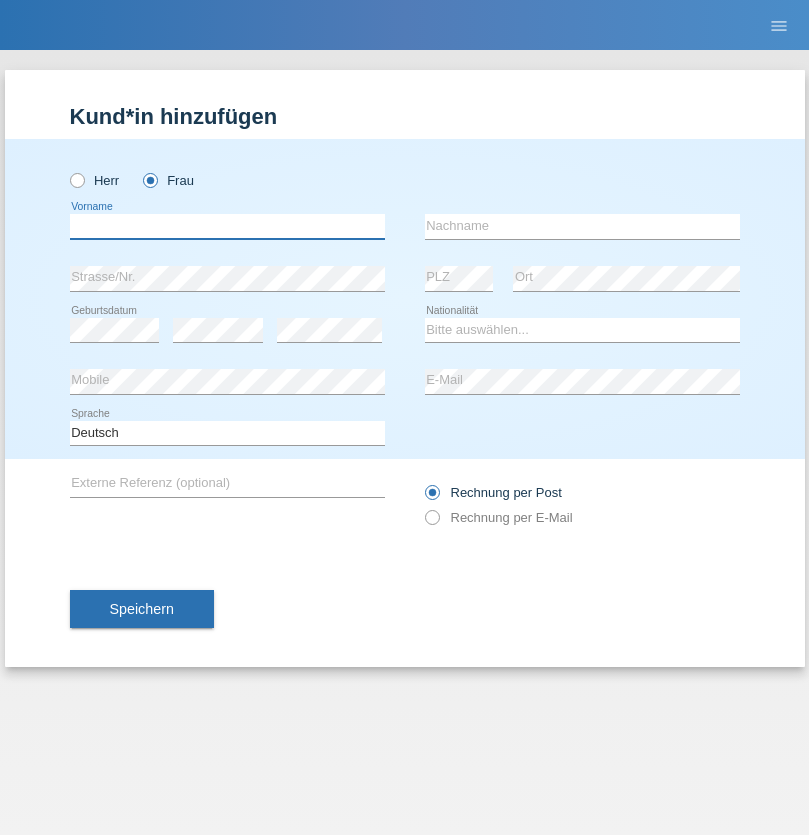 click at bounding box center [227, 226] 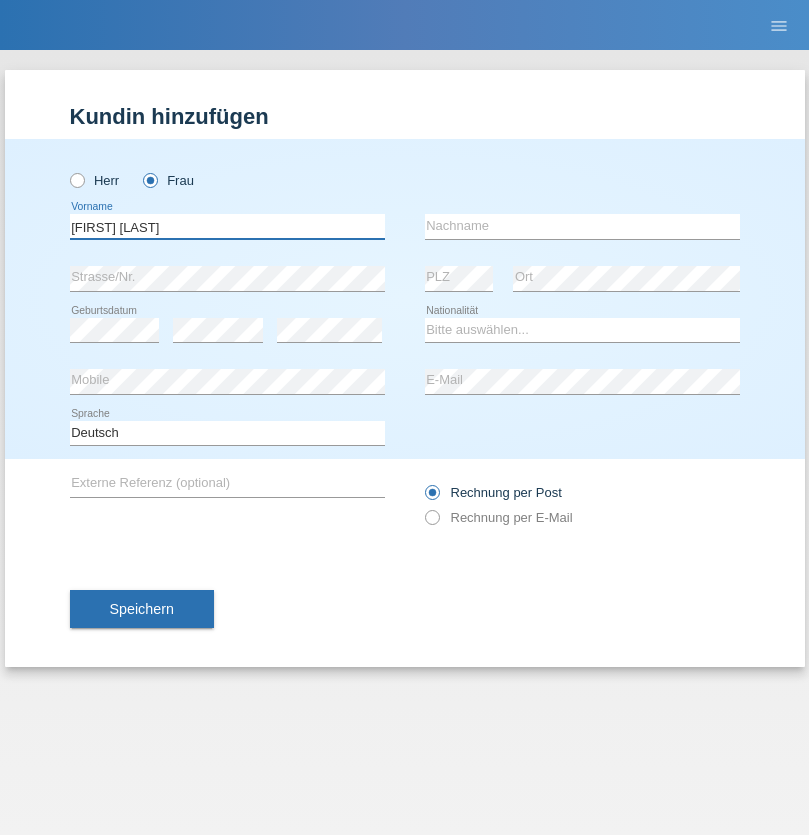 type on "Maria Fernanda" 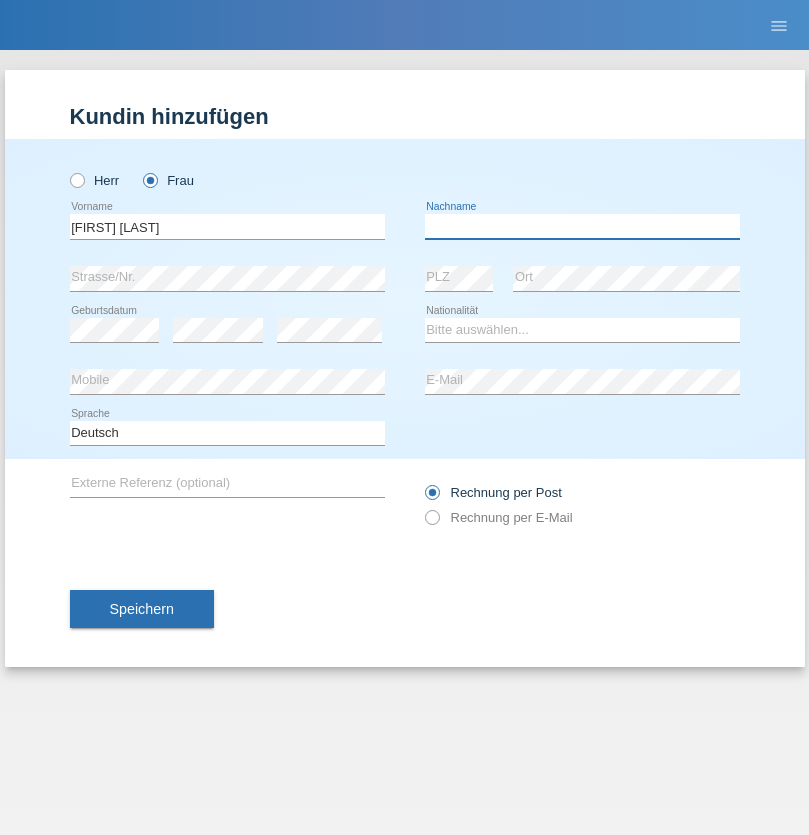 click at bounding box center (582, 226) 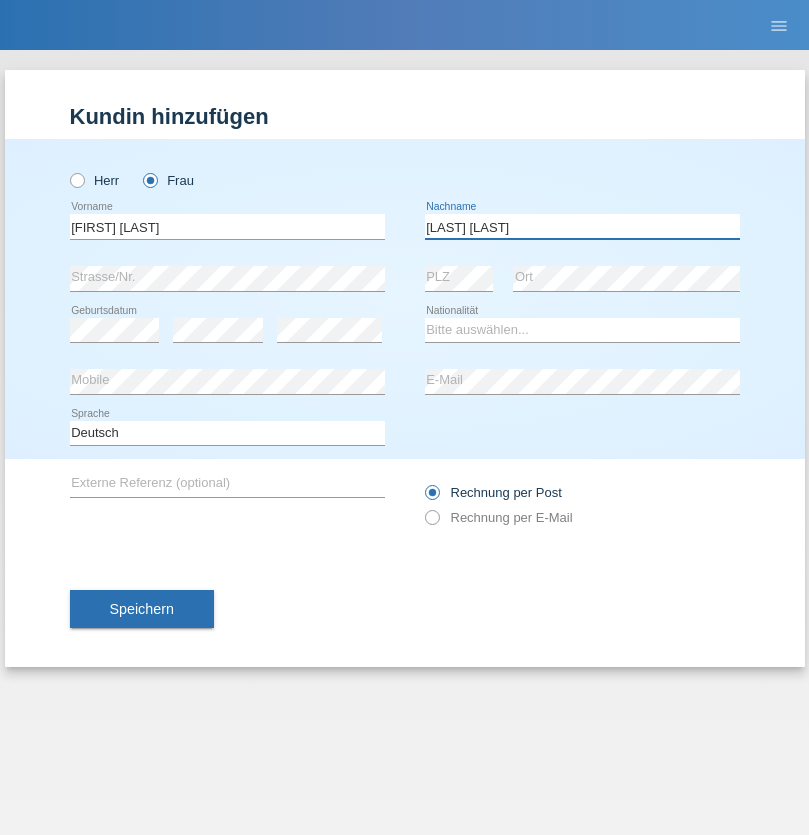 type on "Knusel Campillo" 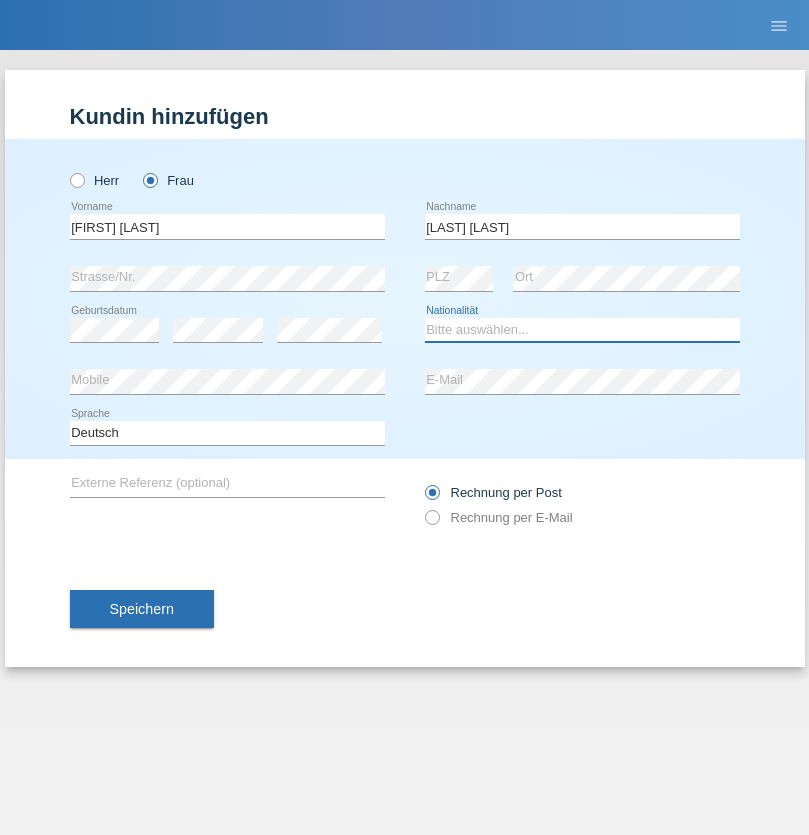 select on "CH" 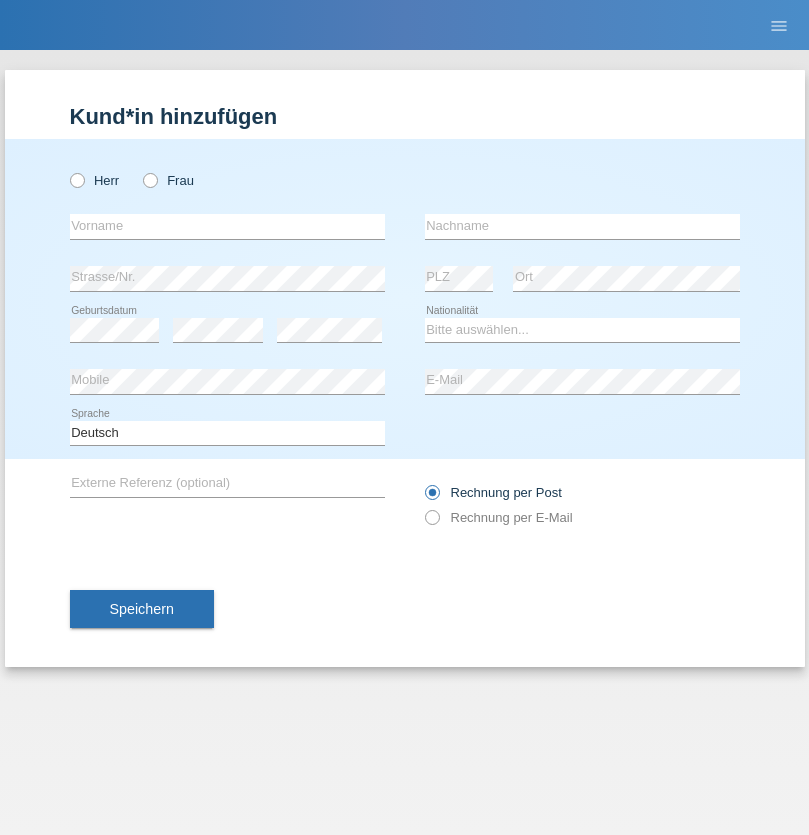 scroll, scrollTop: 0, scrollLeft: 0, axis: both 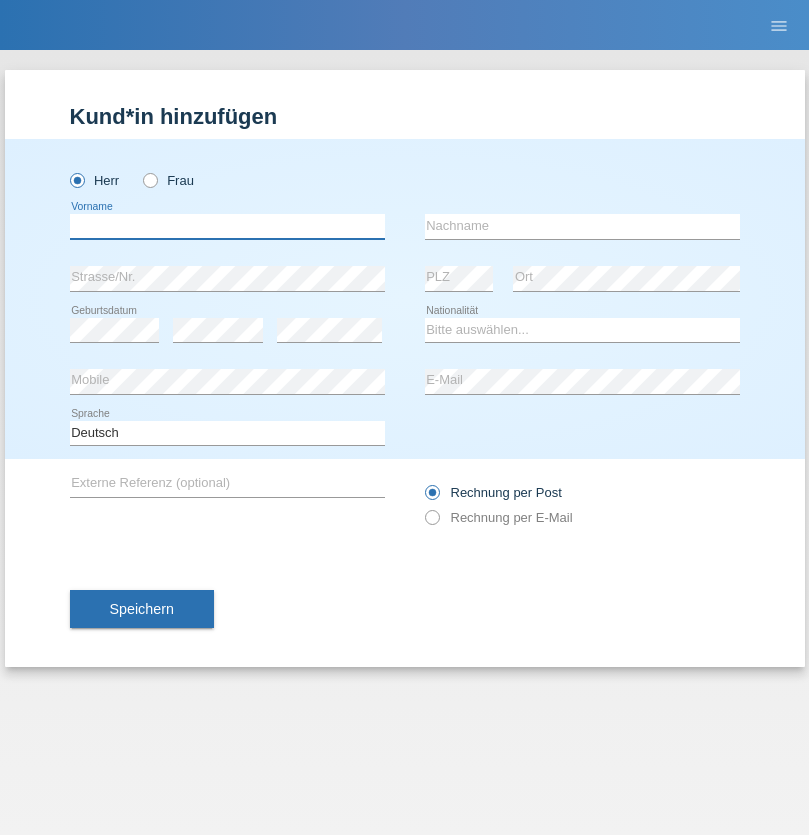 click at bounding box center (227, 226) 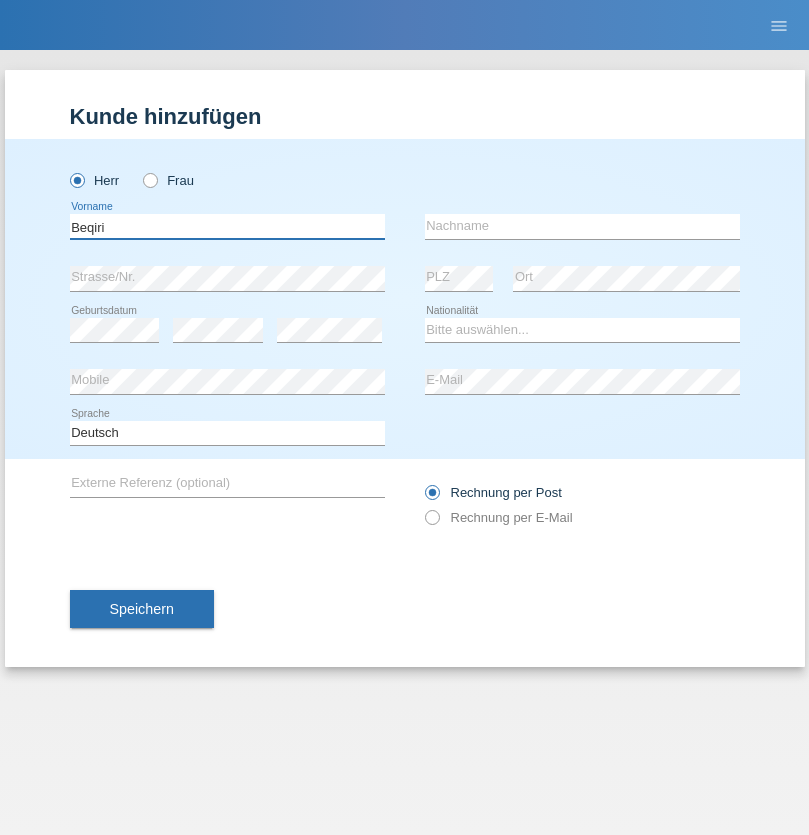 type on "Beqiri" 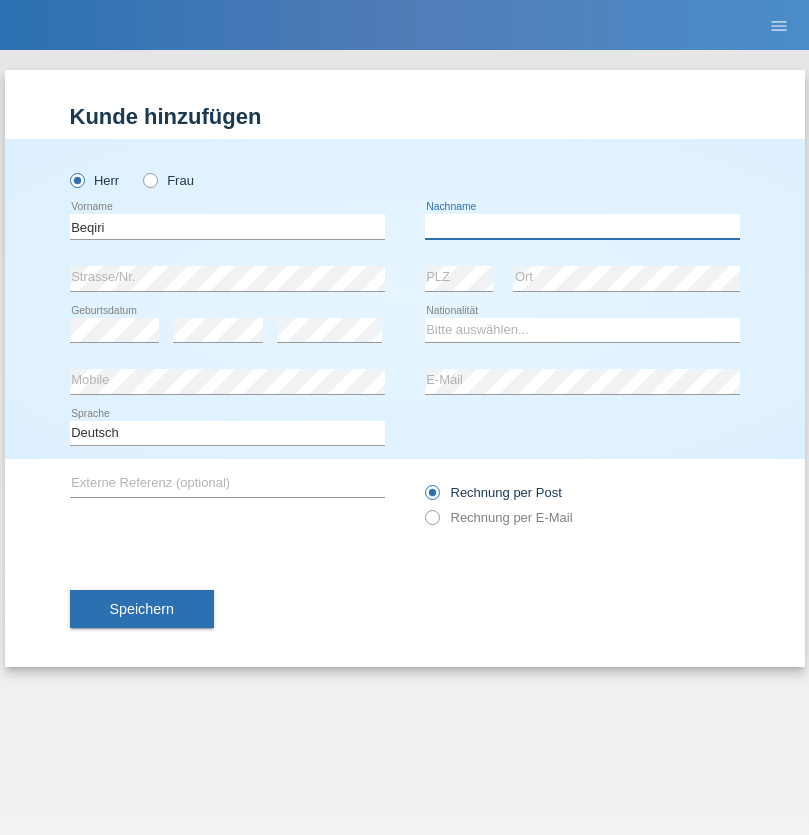 click at bounding box center (582, 226) 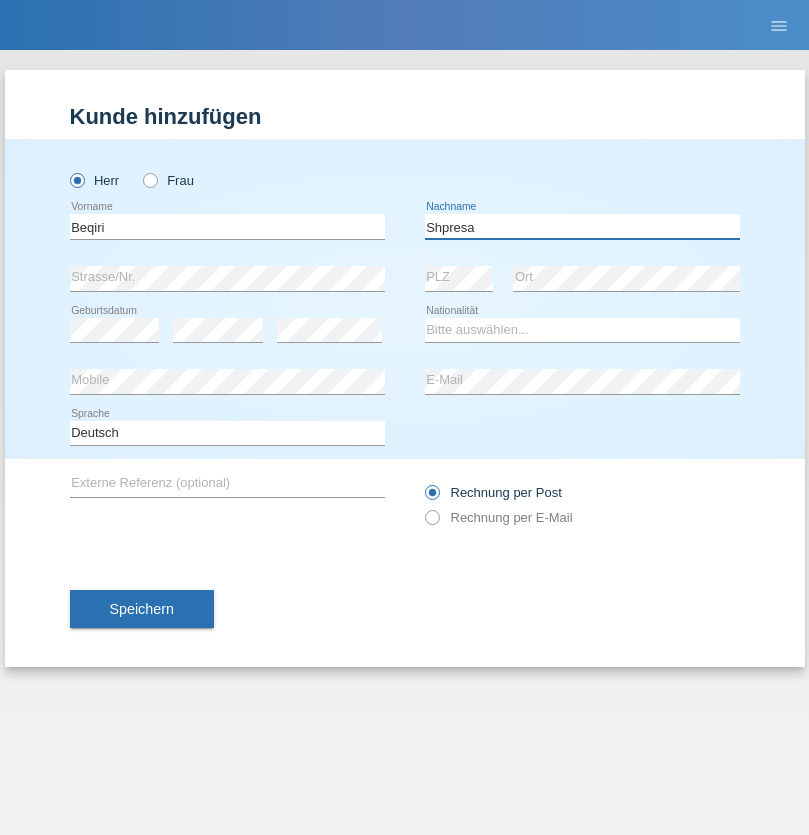 type on "Shpresa" 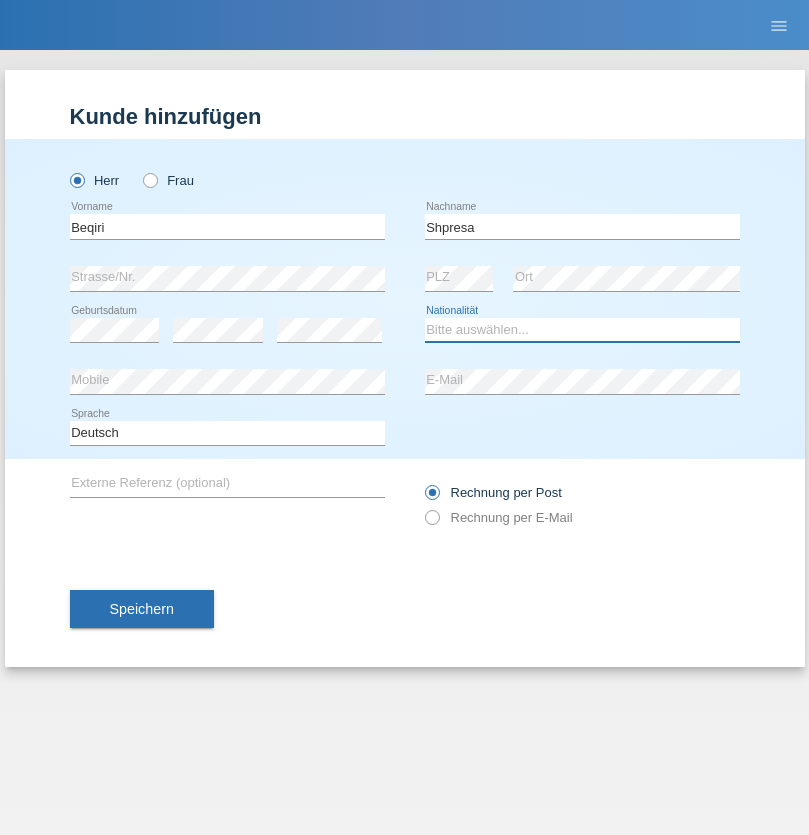 select on "XK" 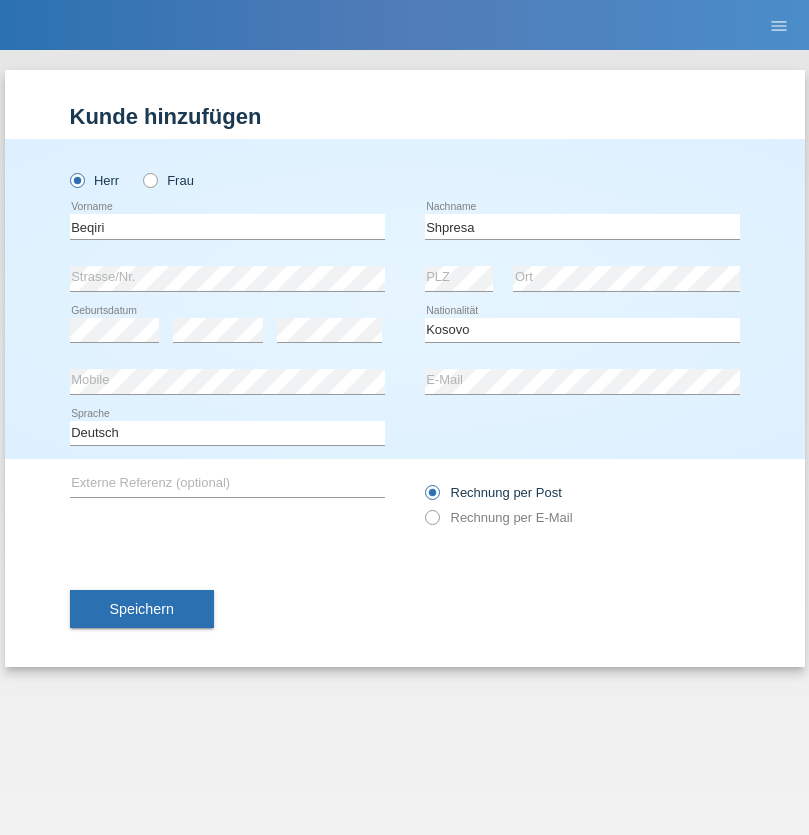 select on "C" 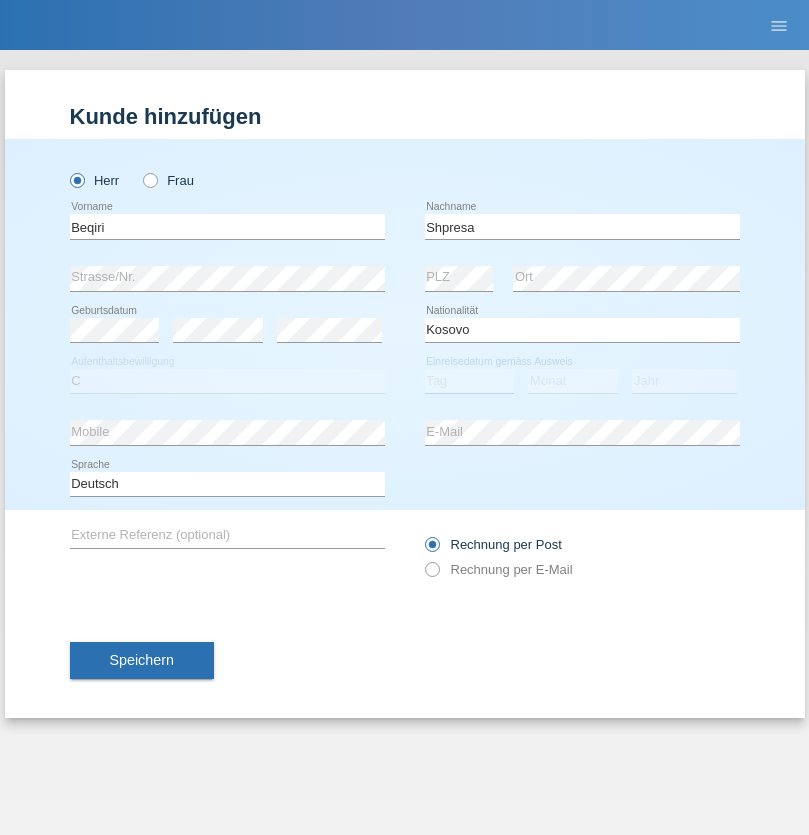 select on "08" 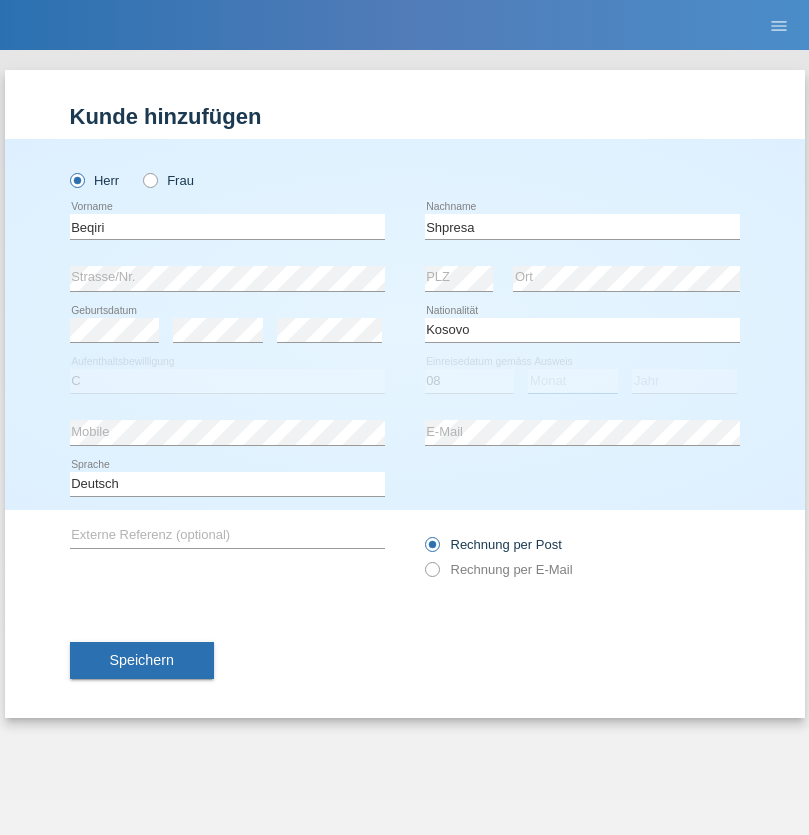 select on "02" 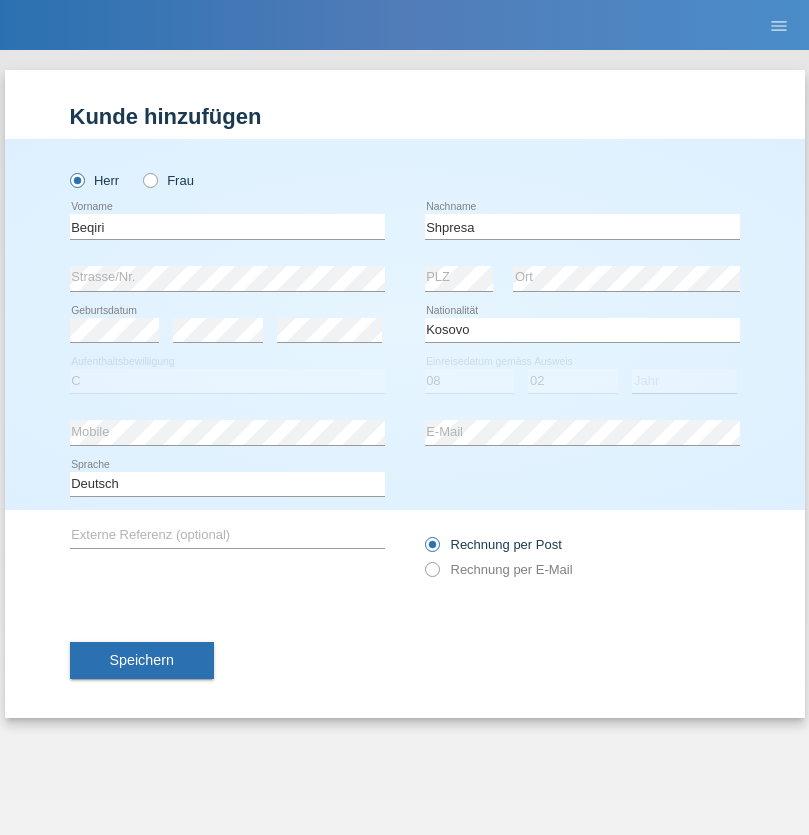 select on "1979" 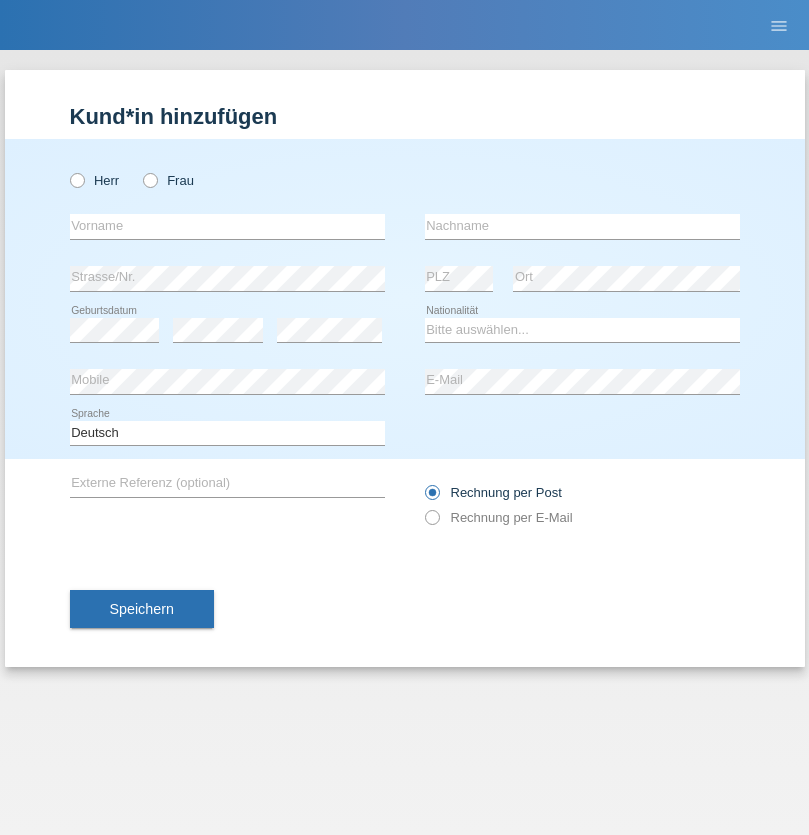 scroll, scrollTop: 0, scrollLeft: 0, axis: both 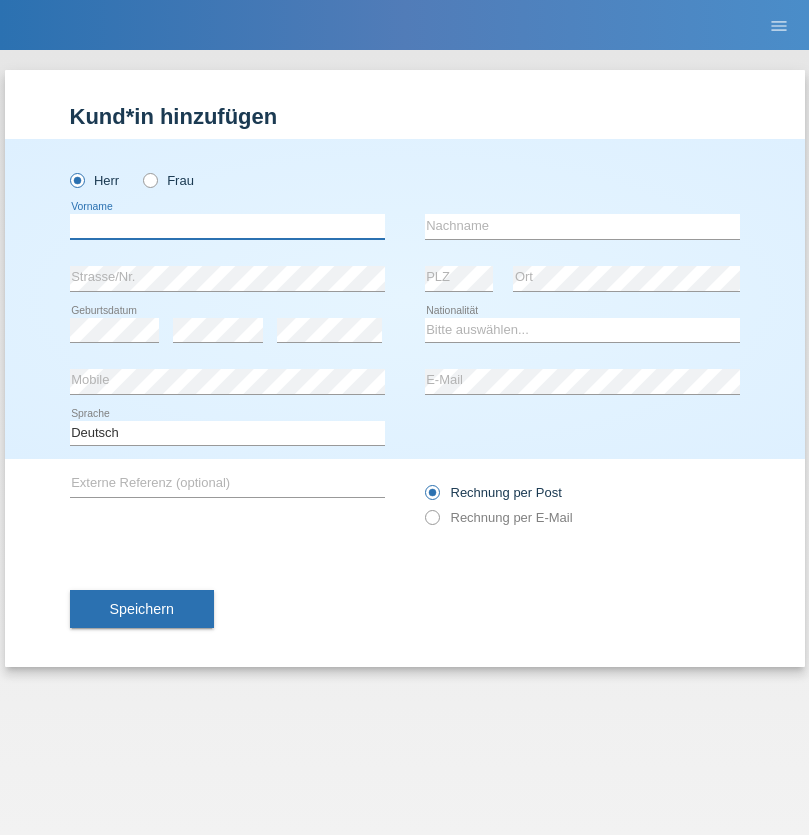 click at bounding box center [227, 226] 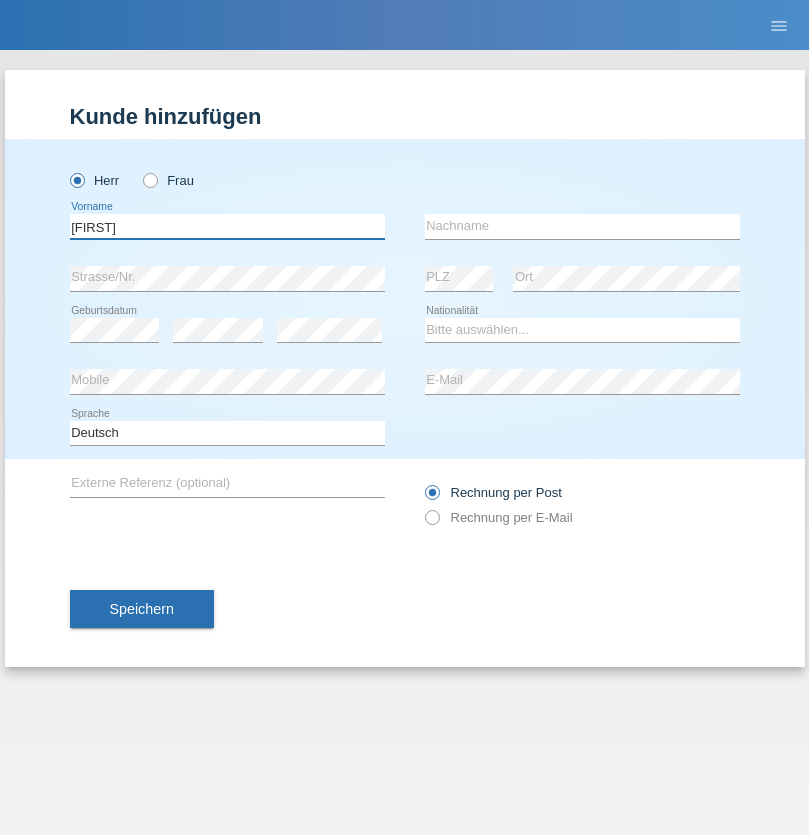 type on "[FIRST]" 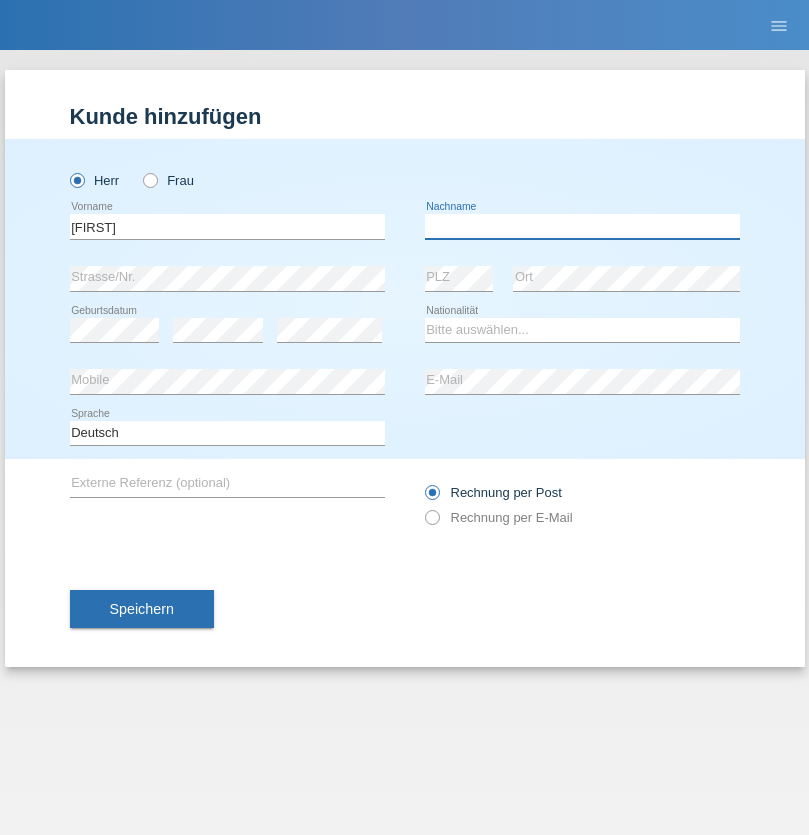 click at bounding box center (582, 226) 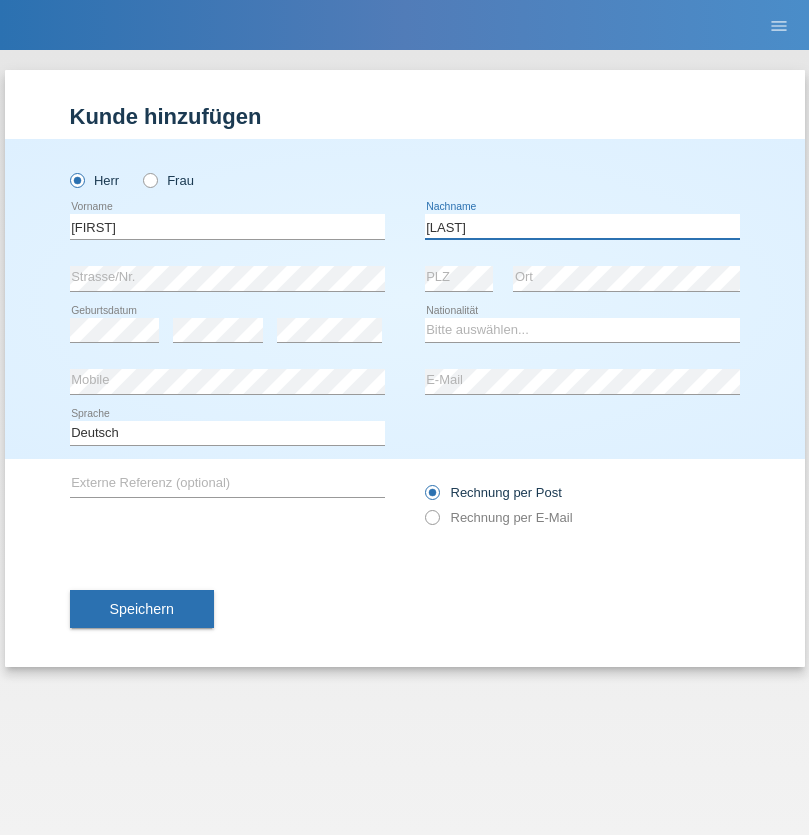 type on "[LAST]" 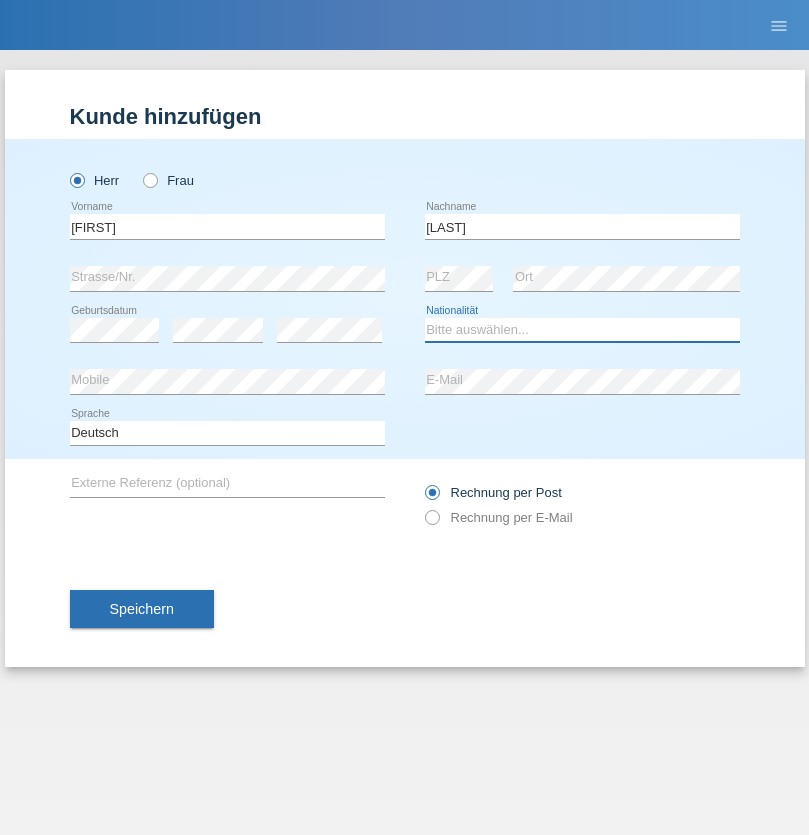 select on "CH" 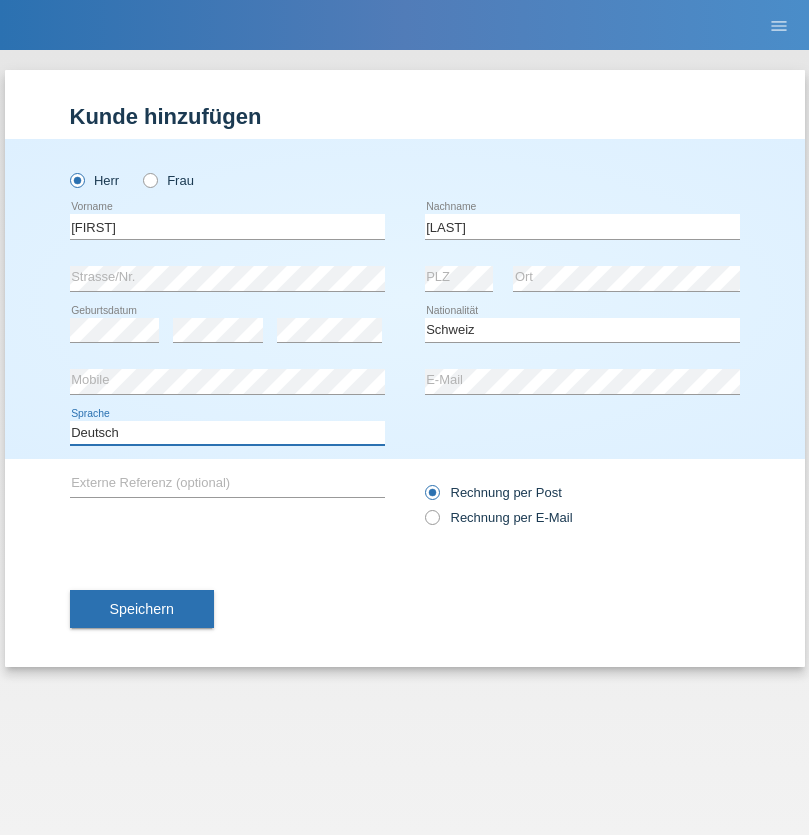 select on "en" 